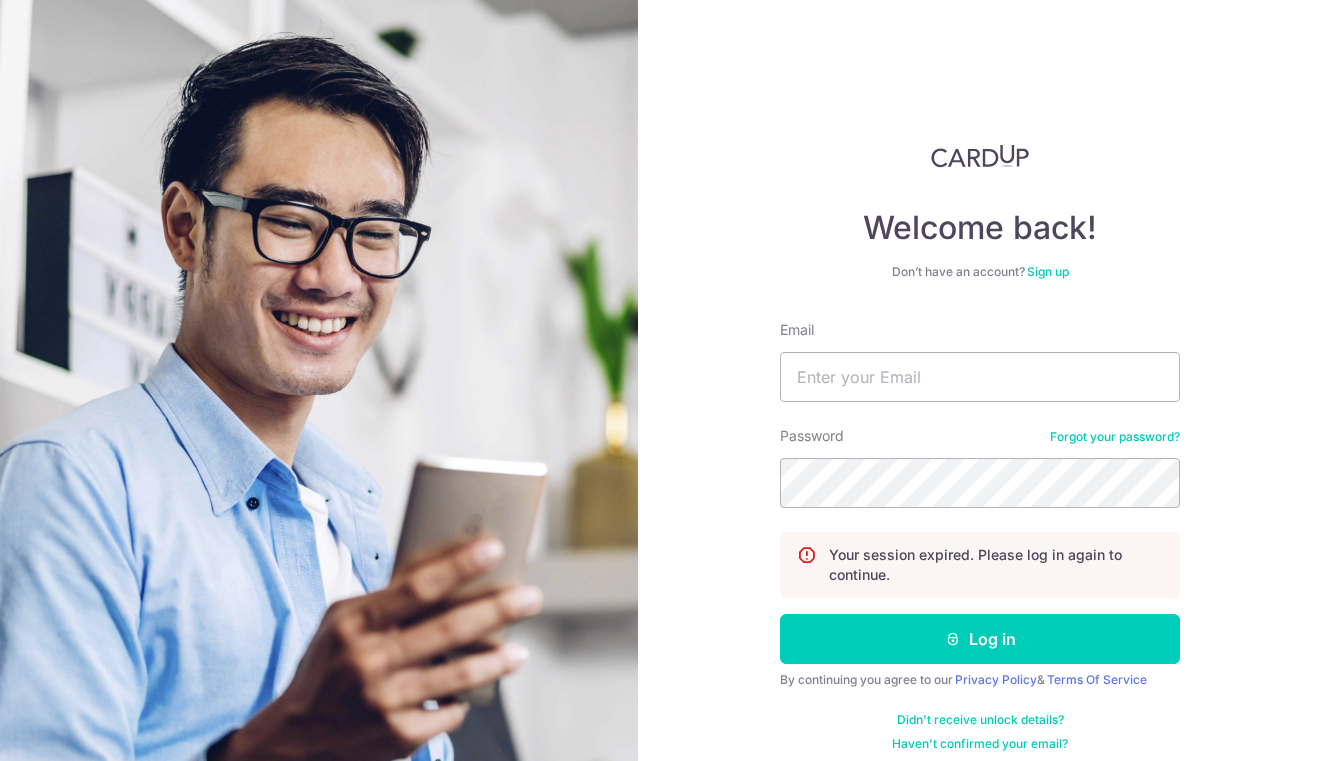 scroll, scrollTop: 0, scrollLeft: 0, axis: both 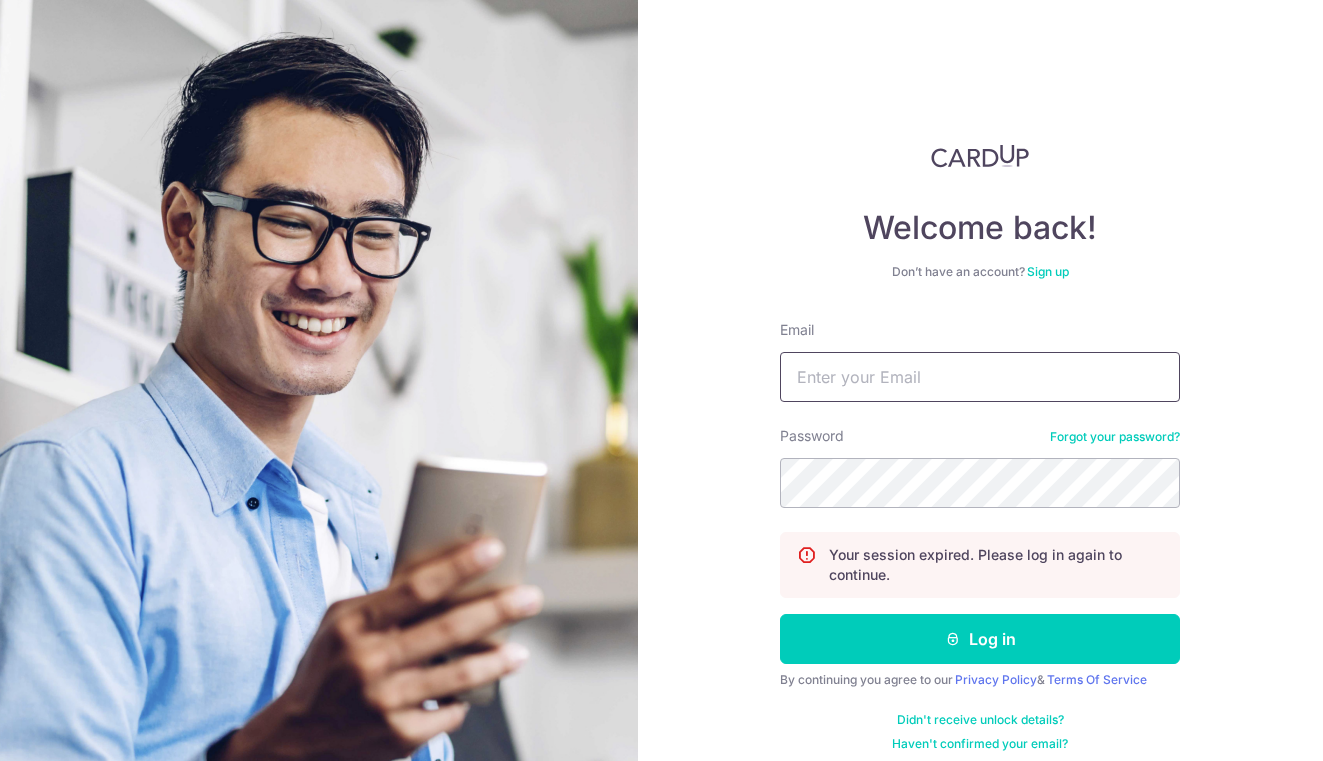 type on "[EMAIL]" 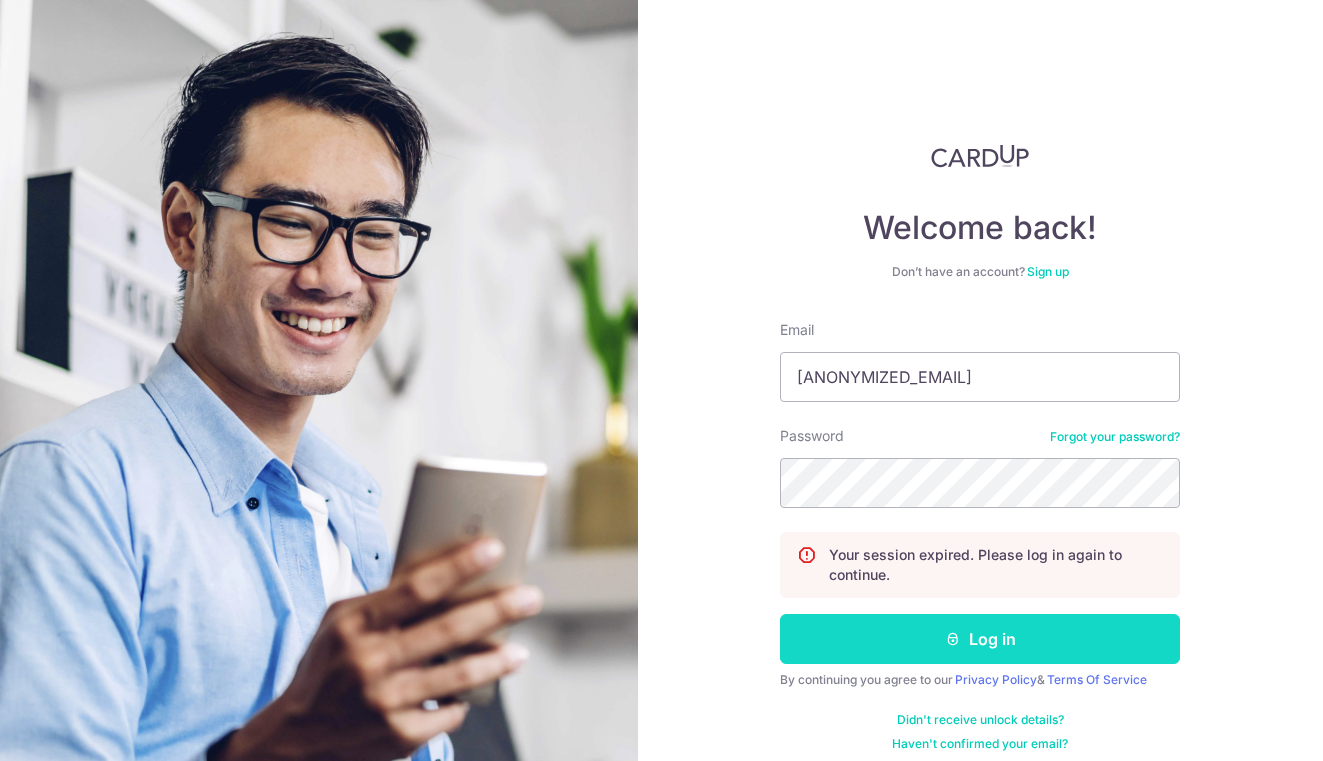 click on "Log in" at bounding box center (980, 639) 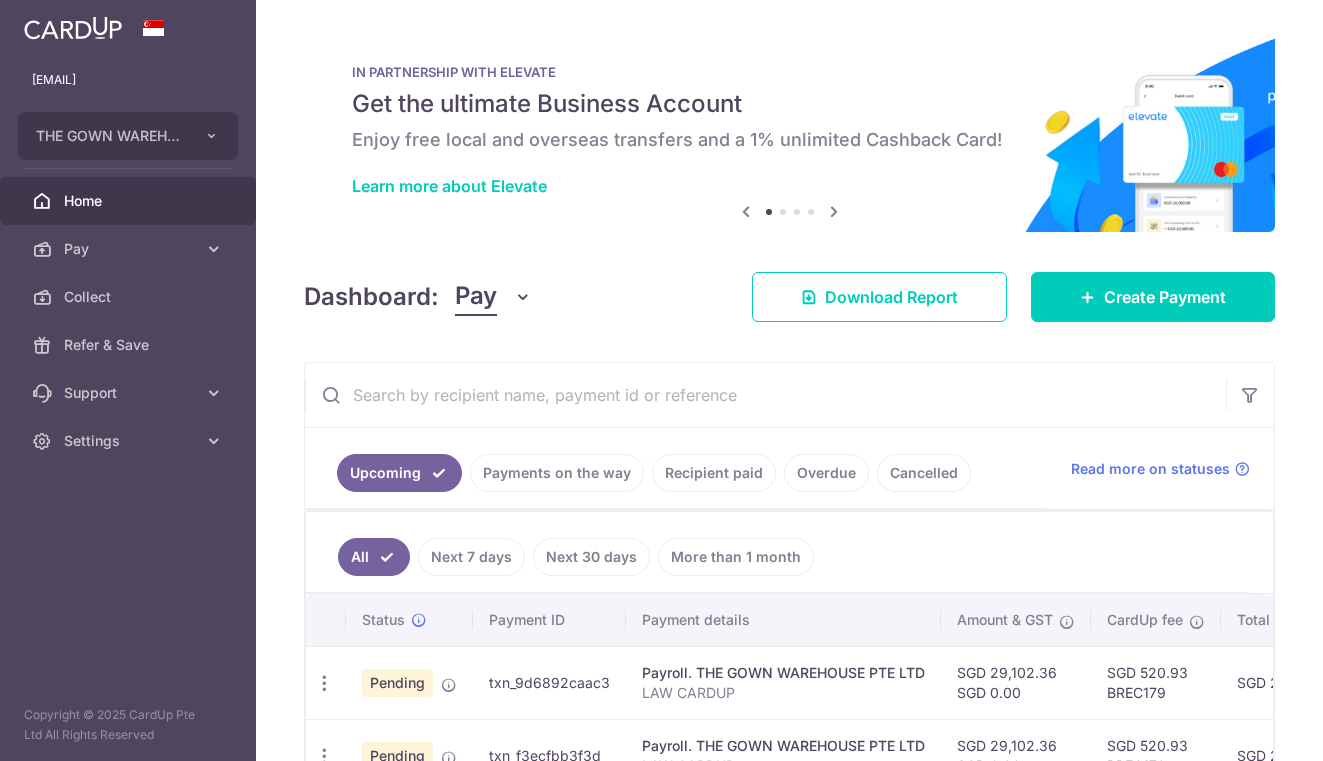 scroll, scrollTop: 0, scrollLeft: 0, axis: both 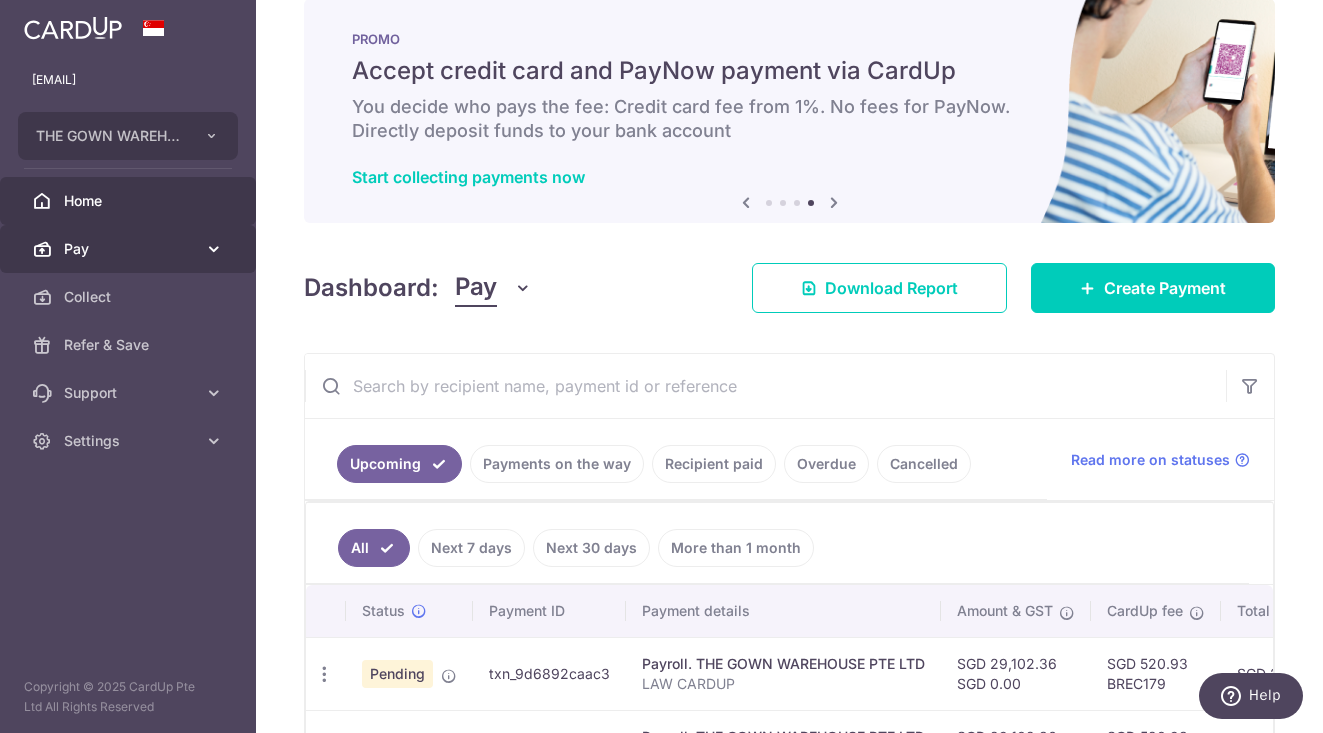 click on "Pay" at bounding box center [128, 249] 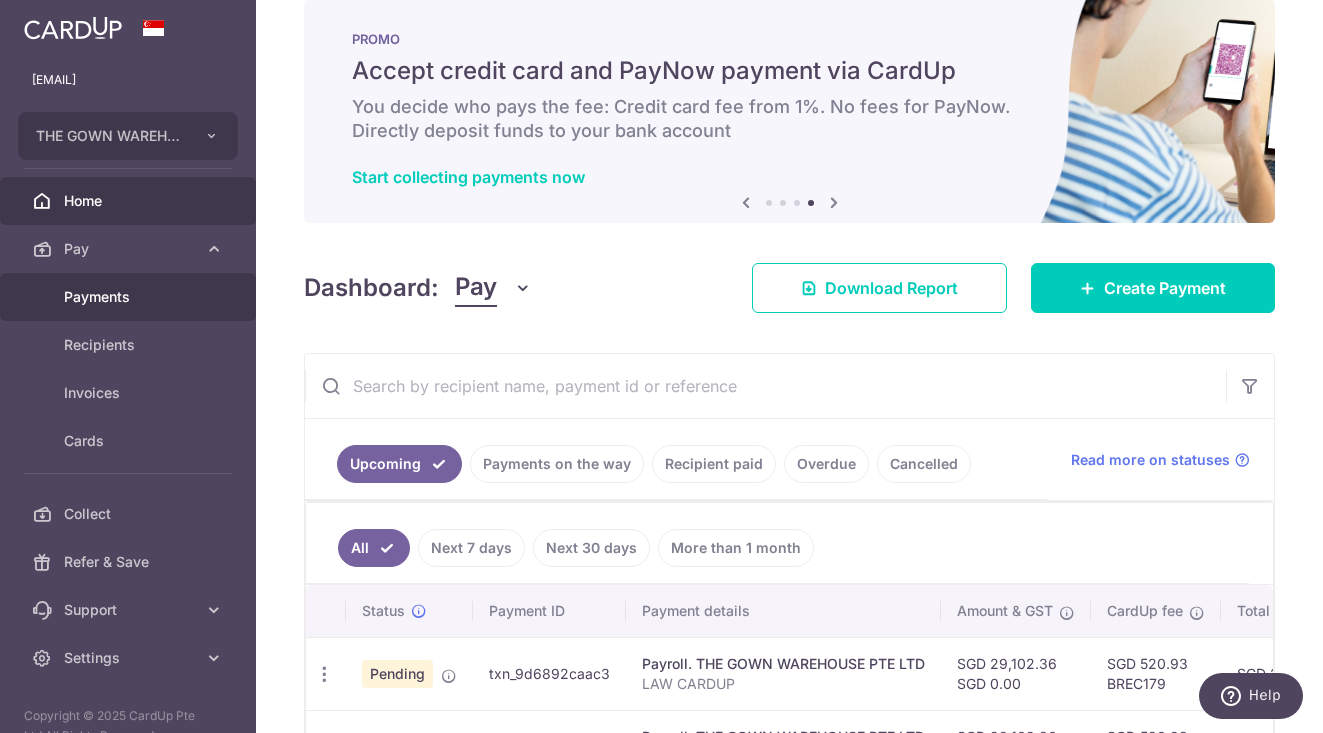 click on "Payments" at bounding box center [130, 297] 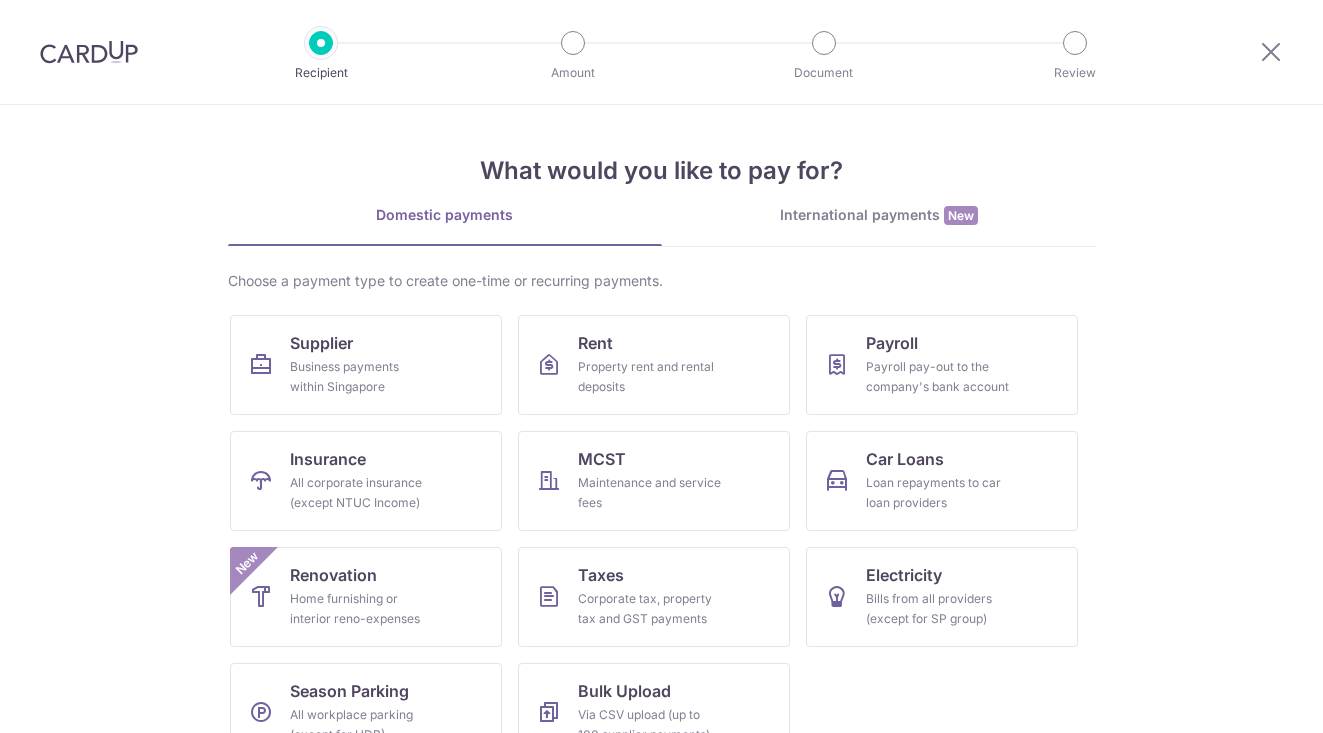scroll, scrollTop: 0, scrollLeft: 0, axis: both 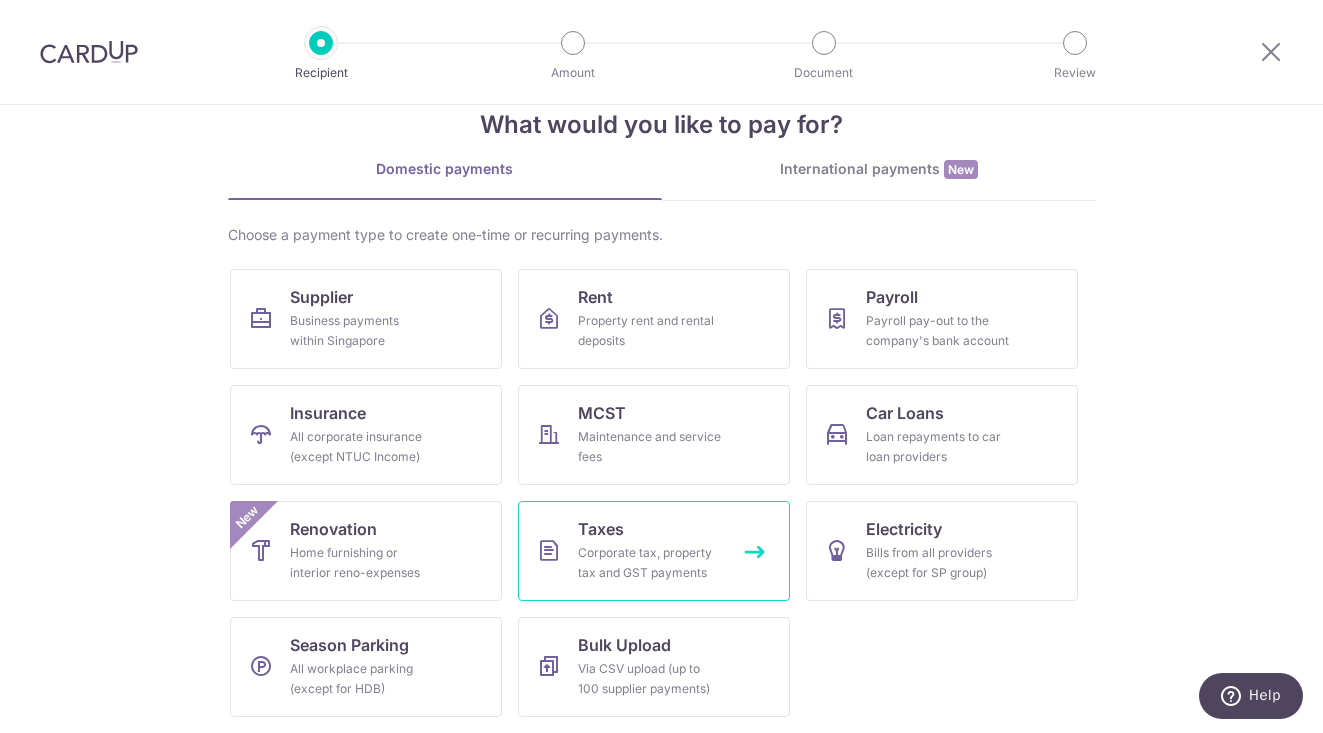 click on "Taxes Corporate tax, property tax and GST payments" at bounding box center (654, 551) 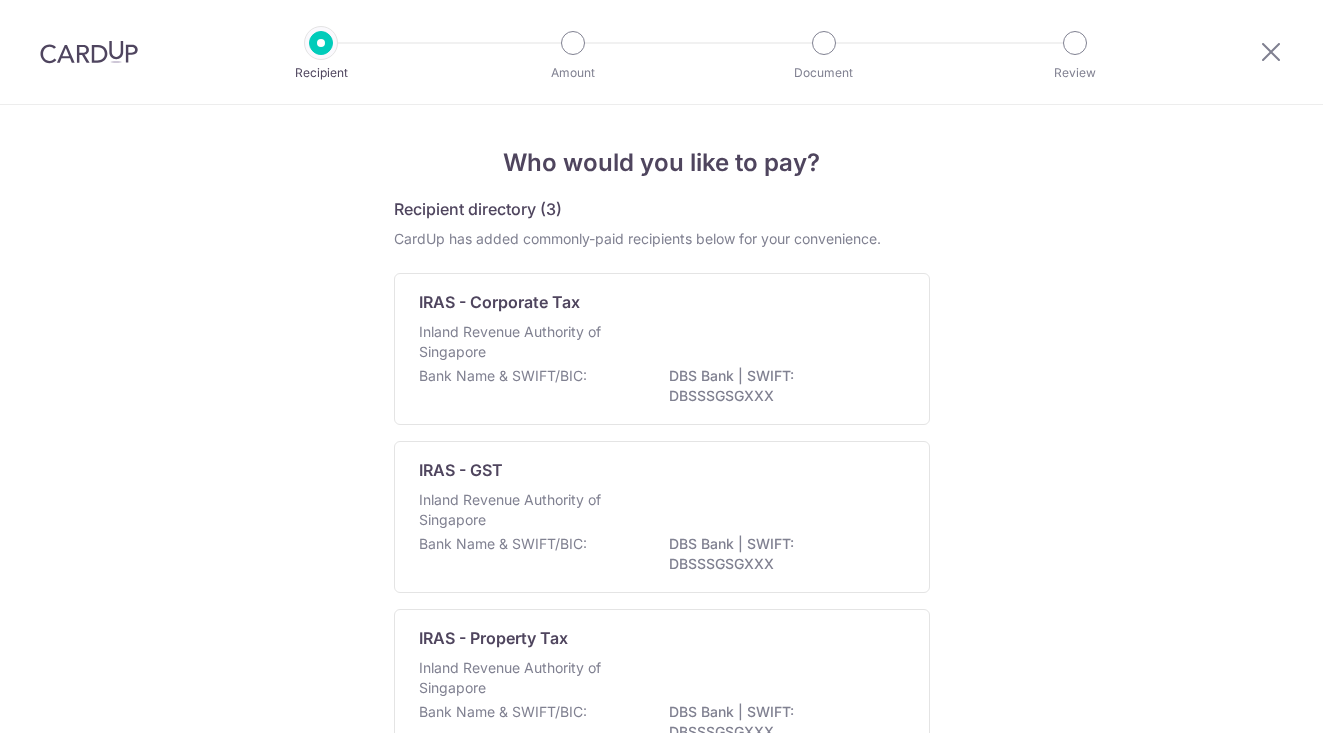 scroll, scrollTop: 0, scrollLeft: 0, axis: both 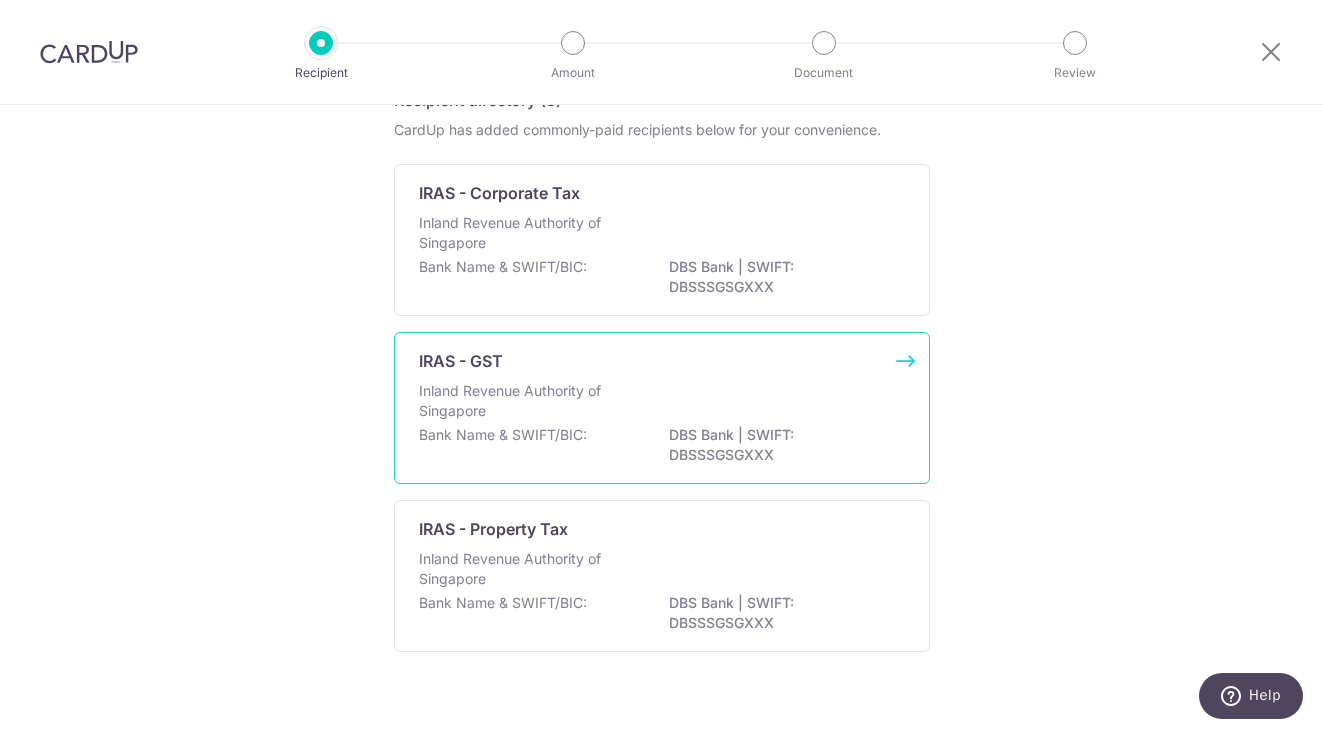 click on "Inland Revenue Authority of Singapore" at bounding box center (525, 401) 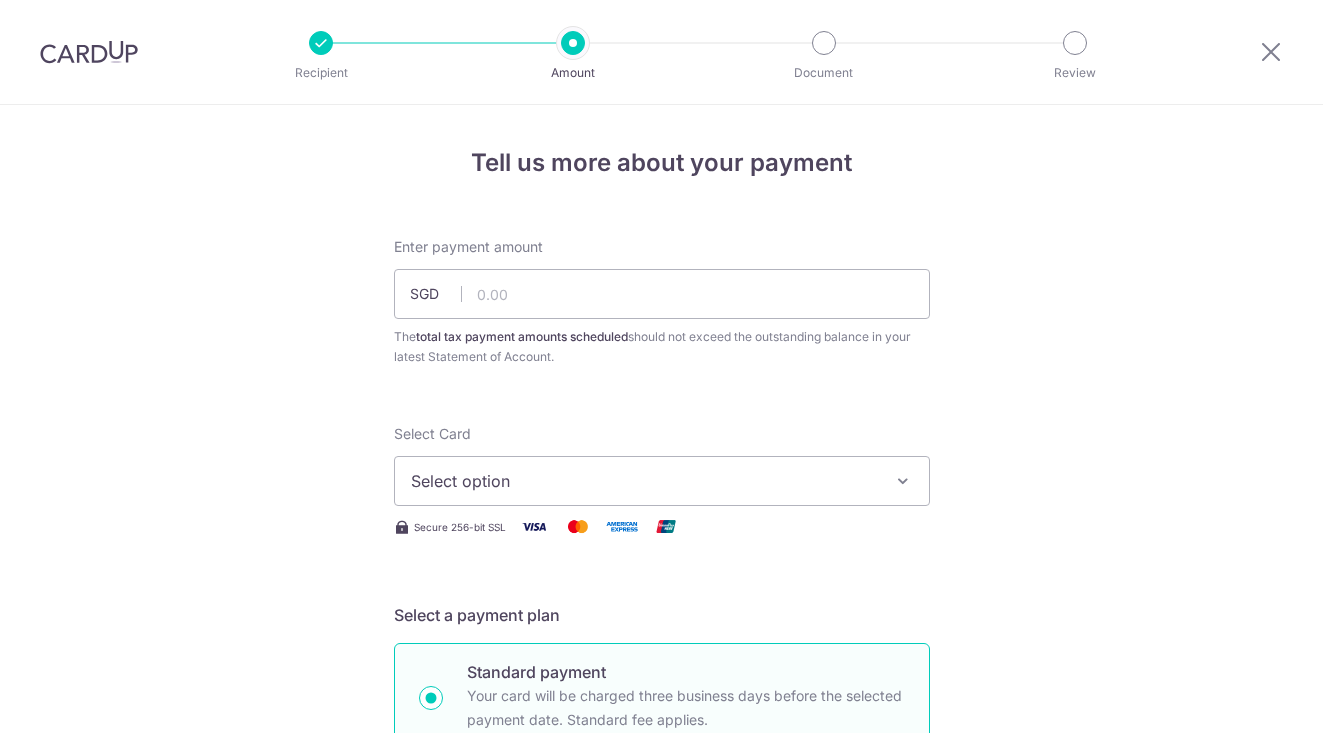 scroll, scrollTop: 0, scrollLeft: 0, axis: both 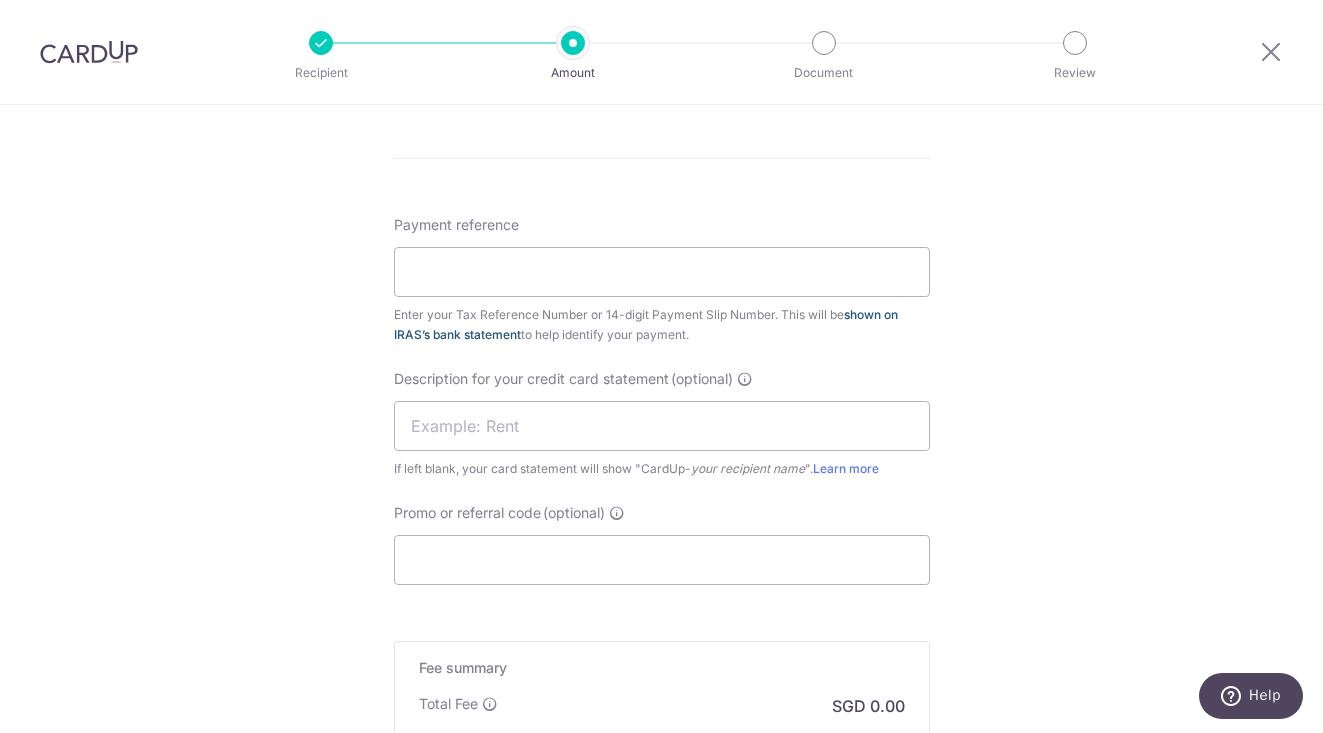 click on "shown on IRAS’s bank statement" at bounding box center (646, 324) 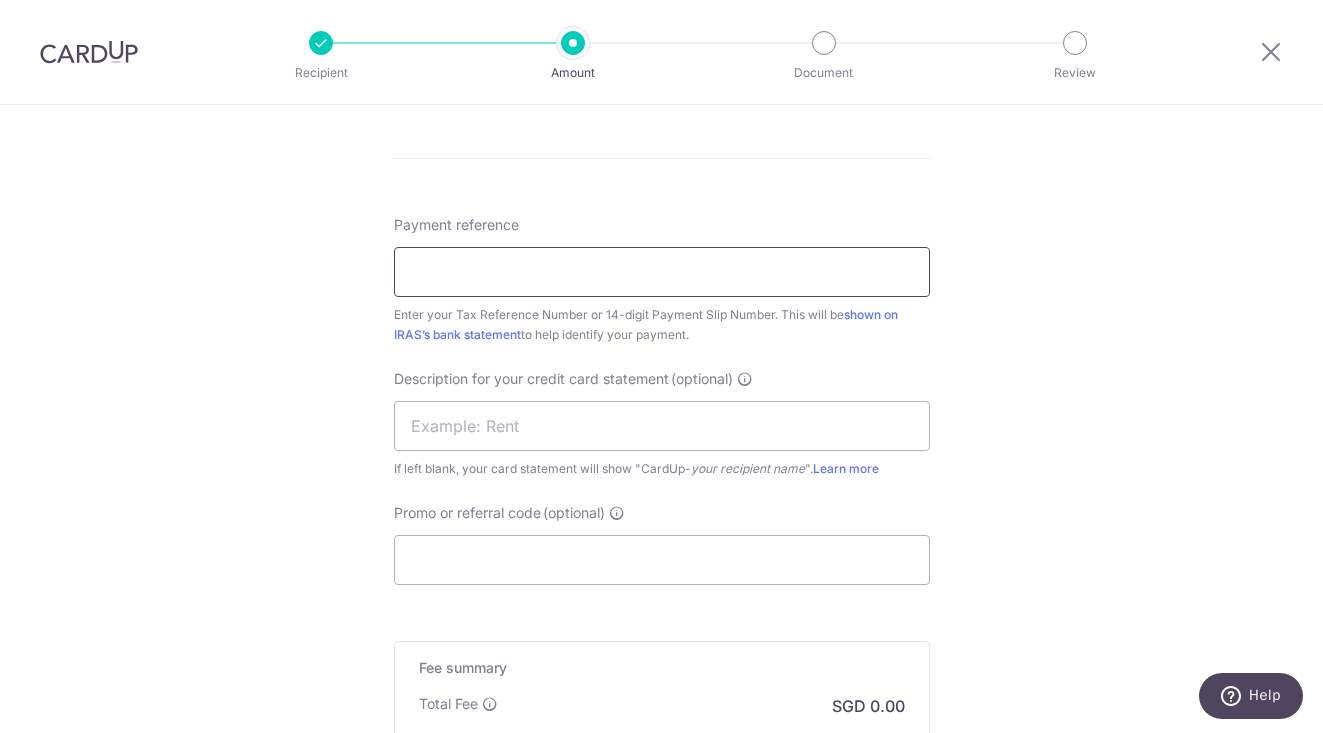 click on "Payment reference" at bounding box center [662, 272] 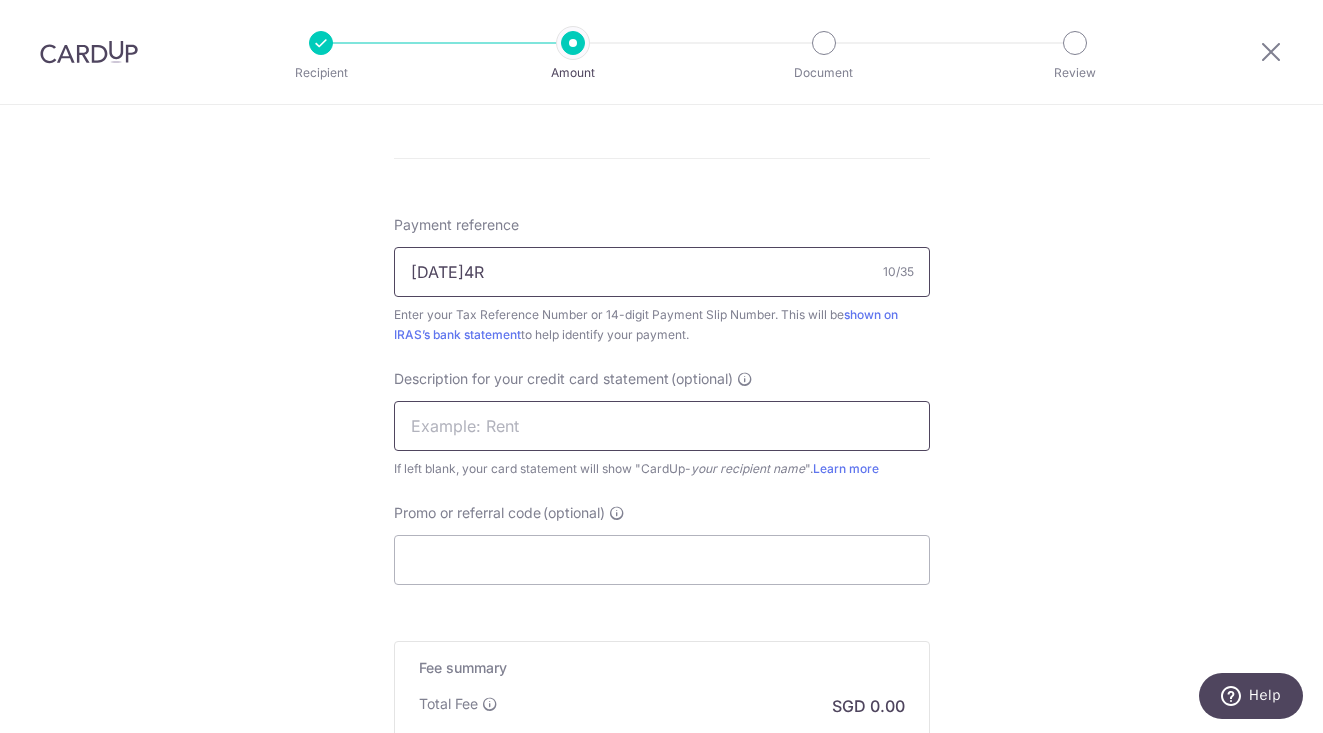 type on "[PASSPORT]" 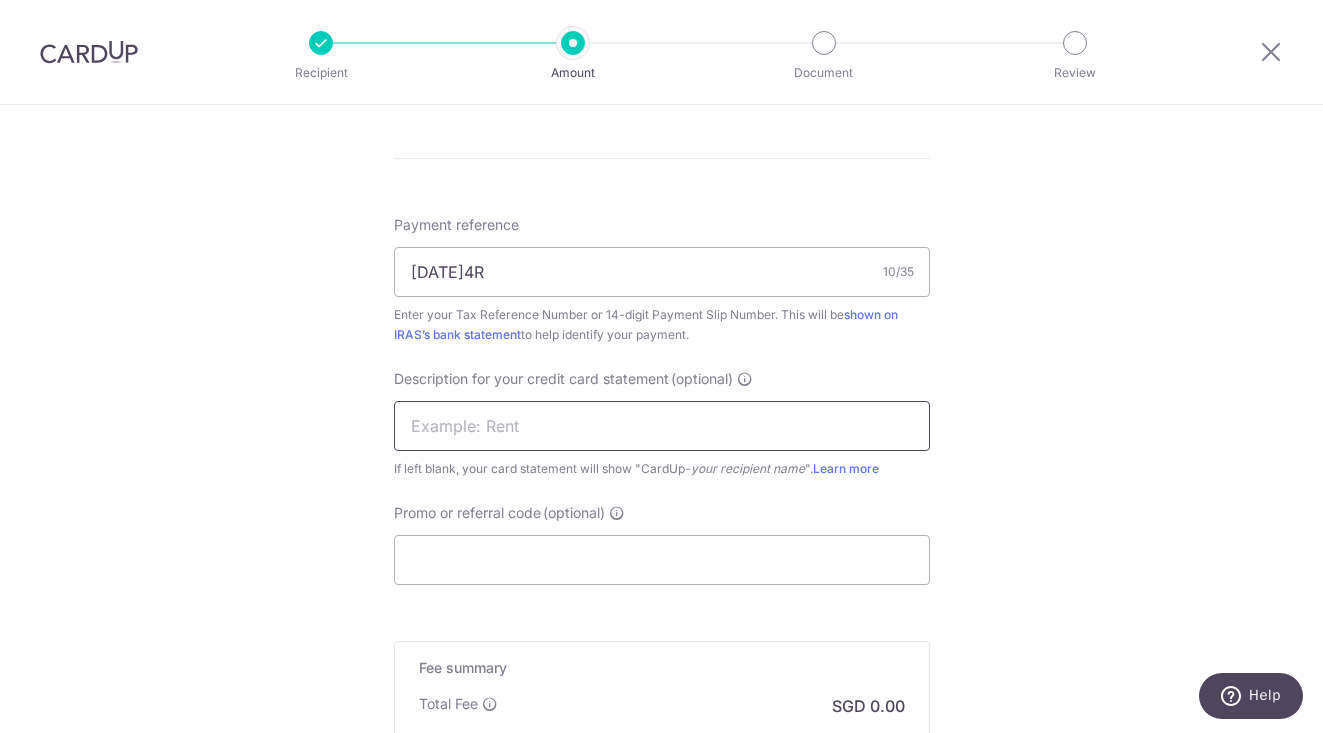 click at bounding box center [662, 426] 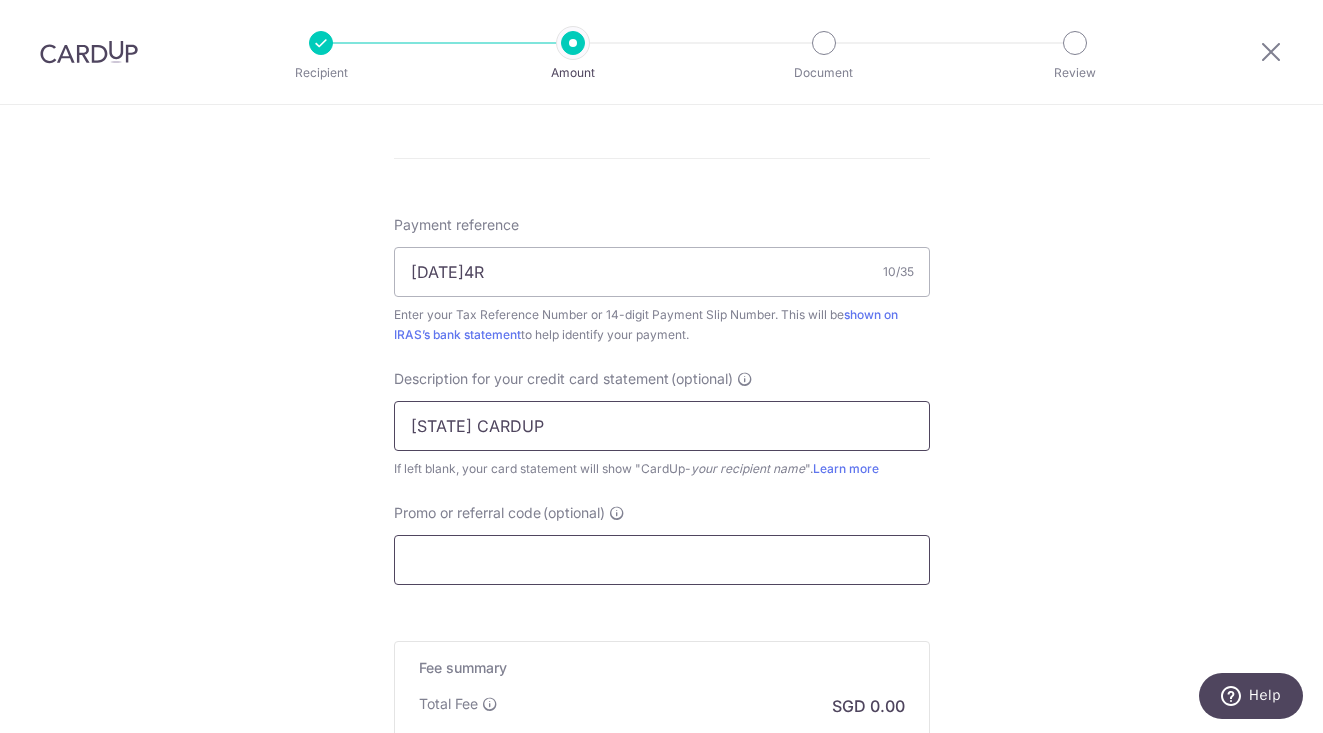type on "TGW CARDUP" 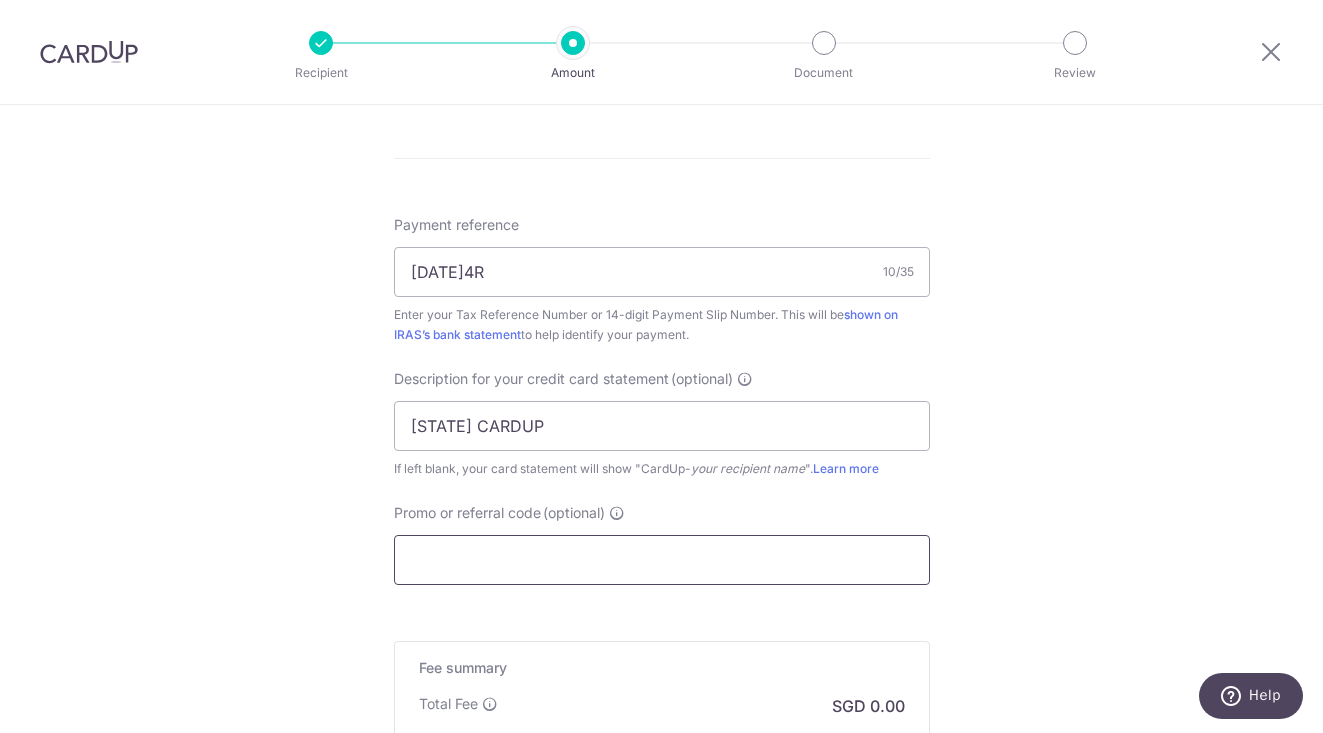 click on "Promo or referral code
(optional)" at bounding box center (662, 560) 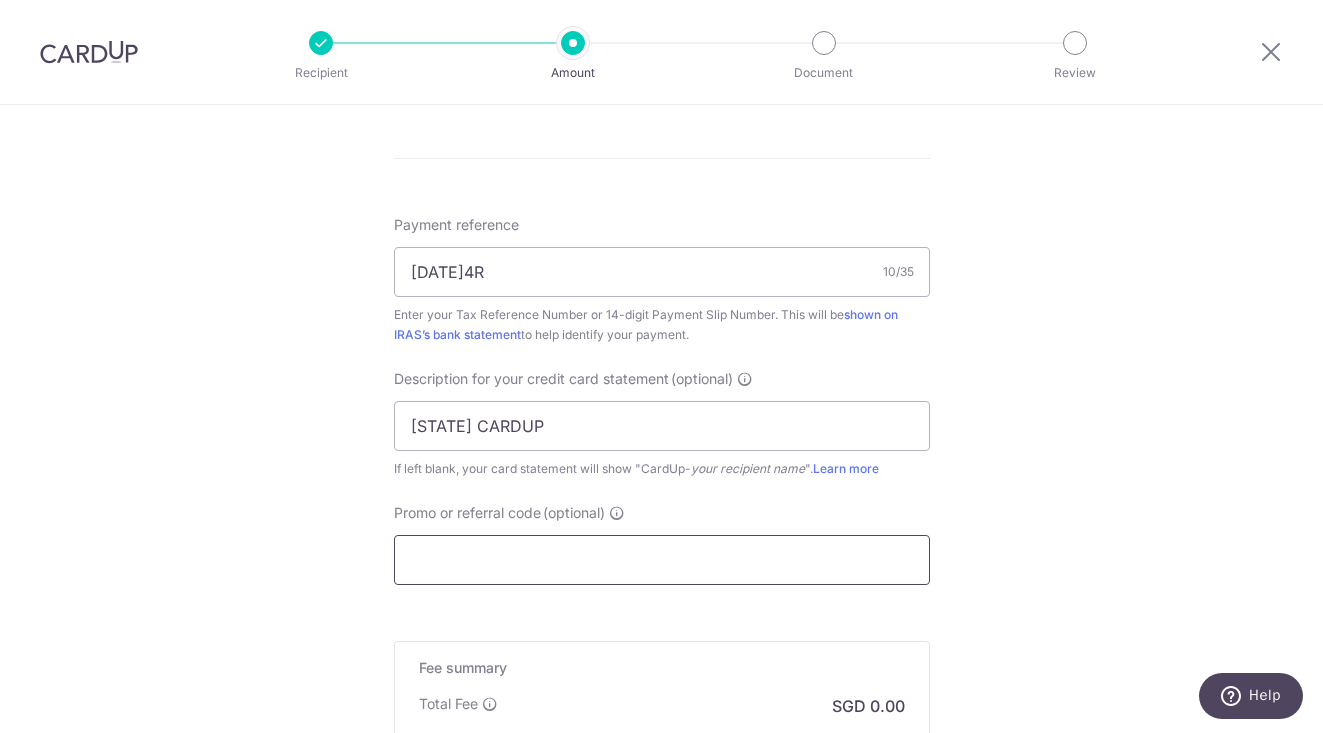 paste on "GSTBIZ195" 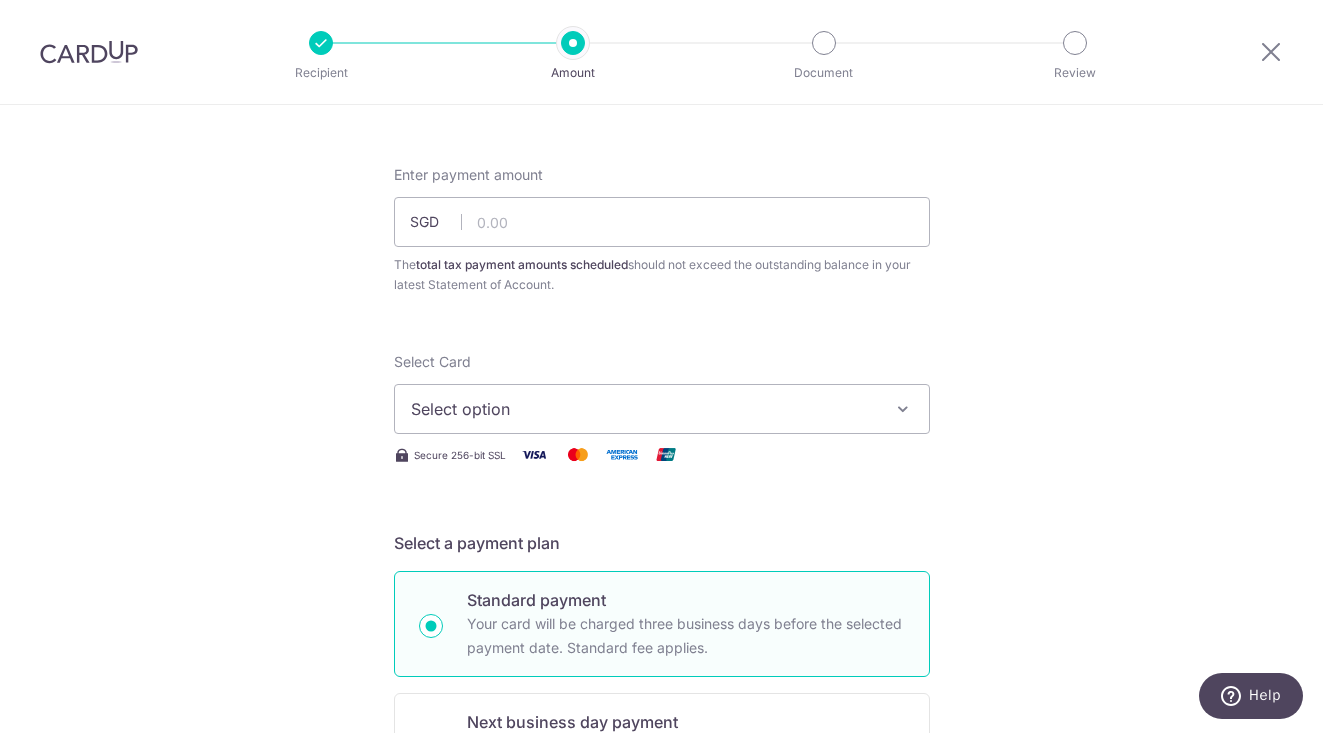 scroll, scrollTop: 39, scrollLeft: 0, axis: vertical 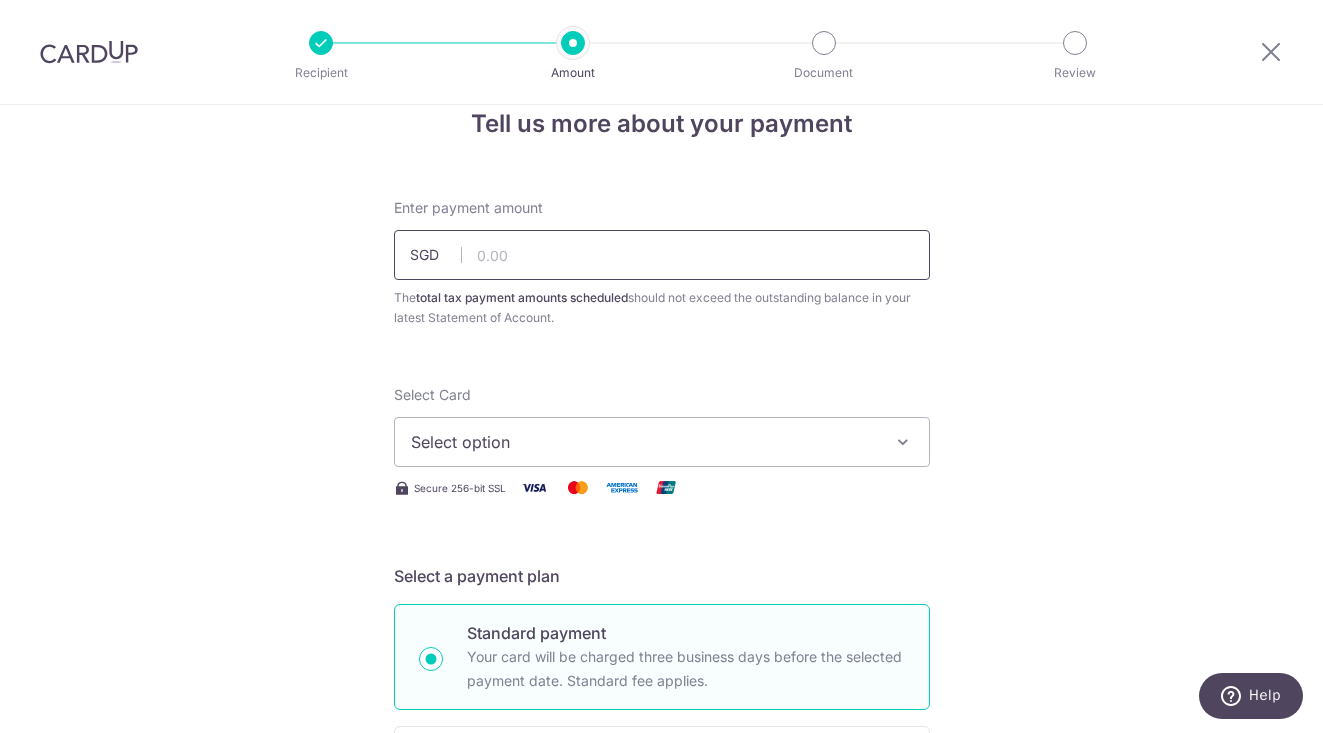 type on "GSTBIZ195" 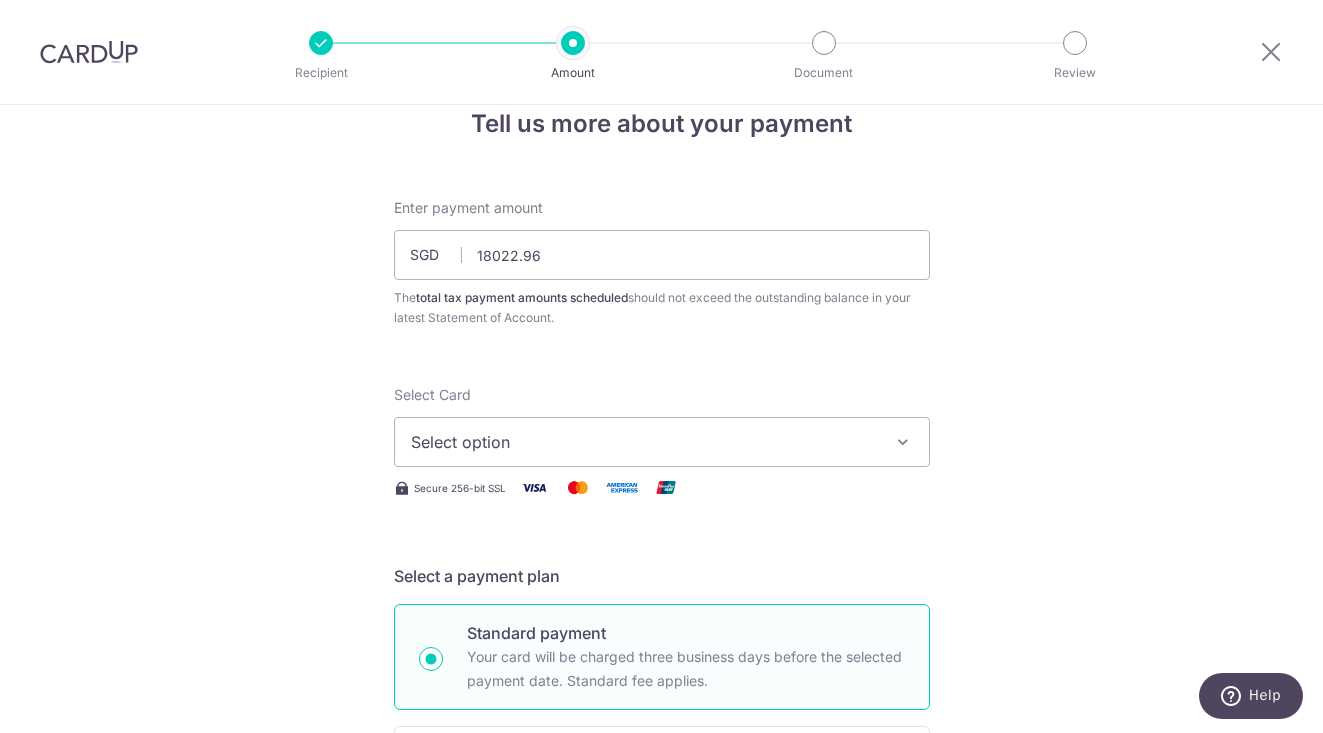 type on "18,022.96" 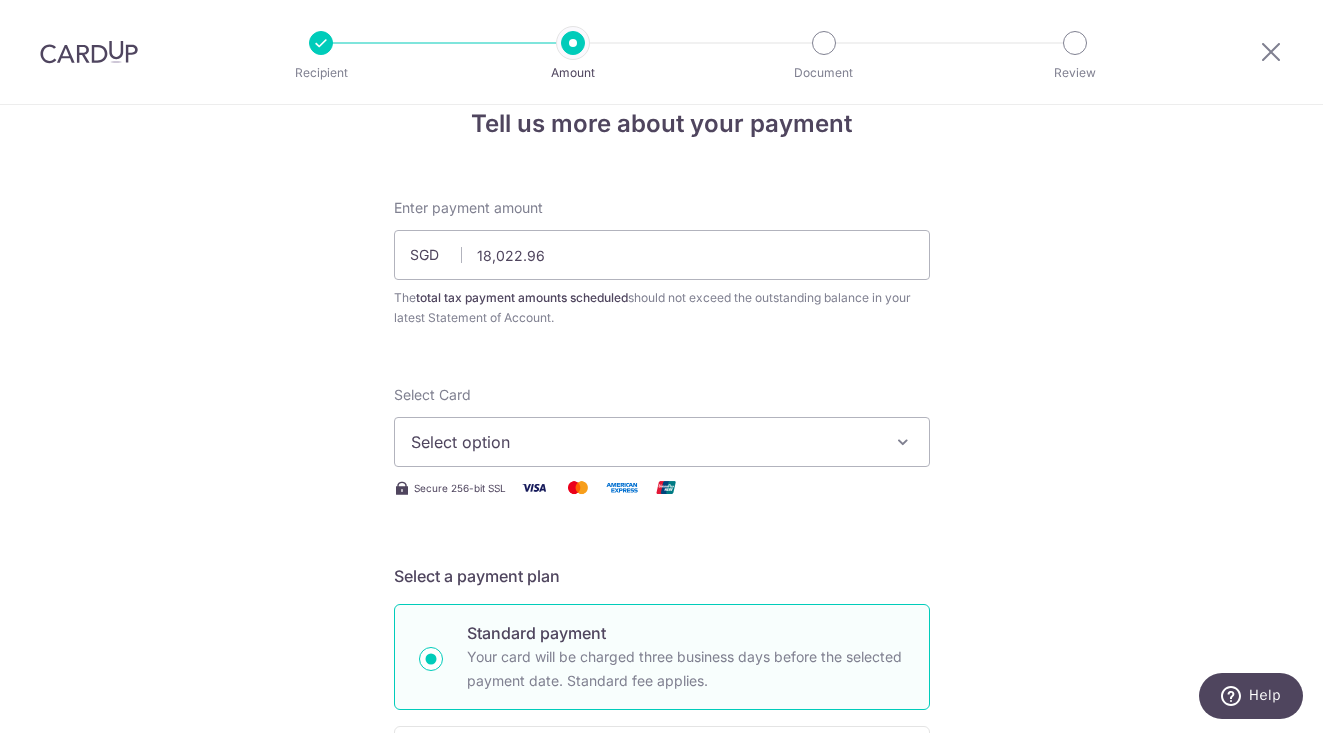 click on "Select option" at bounding box center [662, 442] 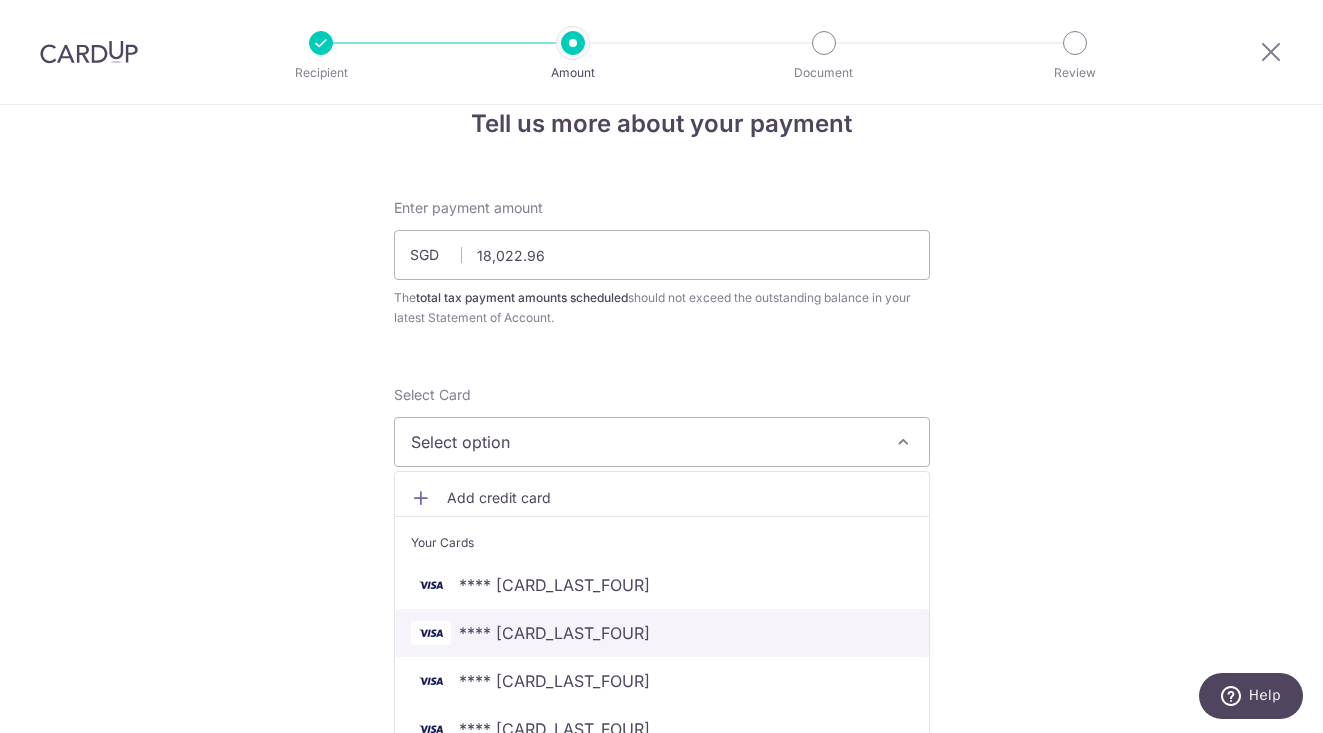 scroll, scrollTop: 203, scrollLeft: 0, axis: vertical 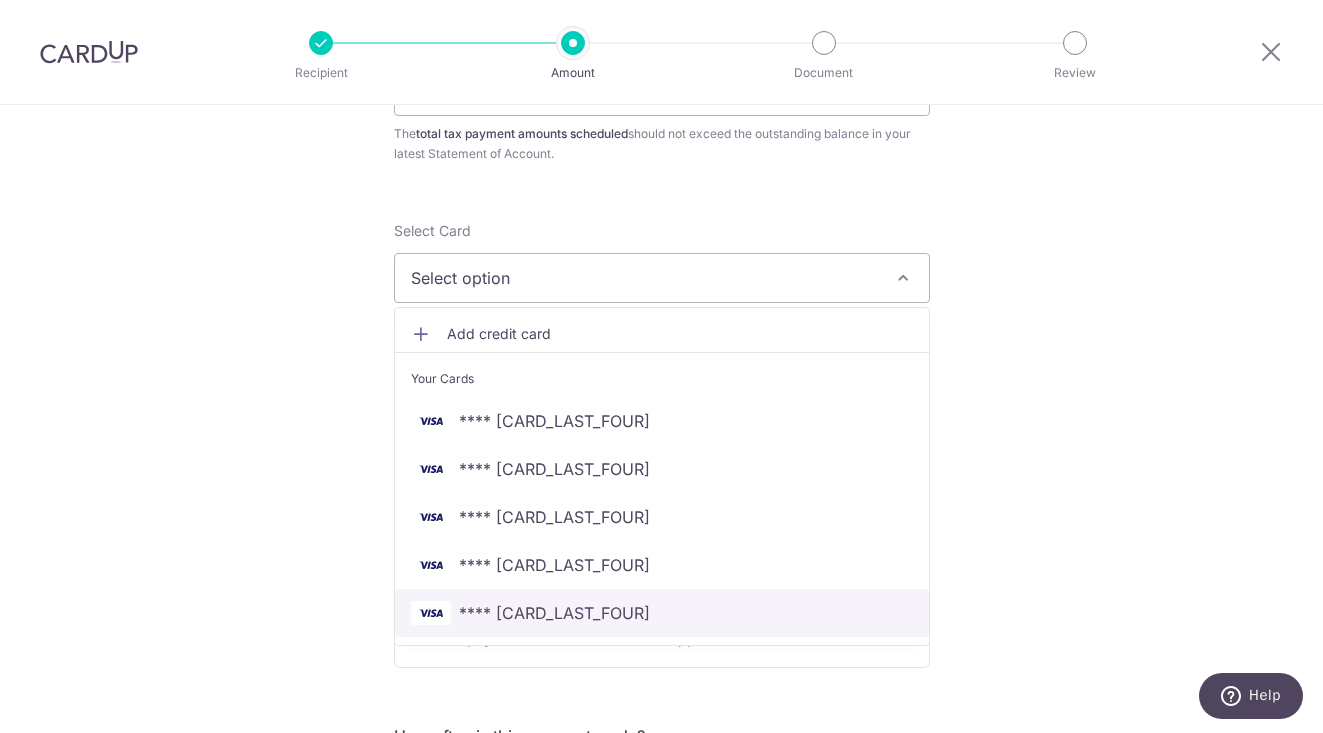 click on "[CREDIT_CARD]" at bounding box center [662, 613] 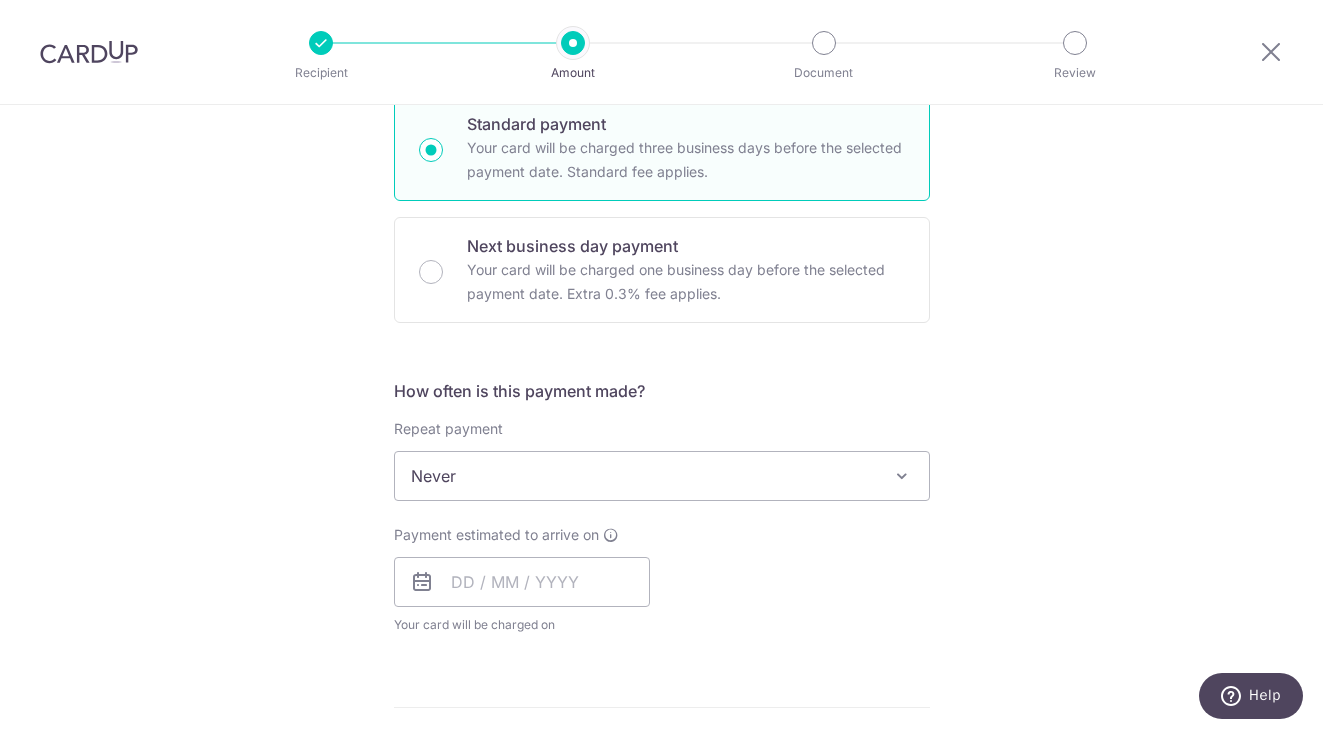 scroll, scrollTop: 514, scrollLeft: 0, axis: vertical 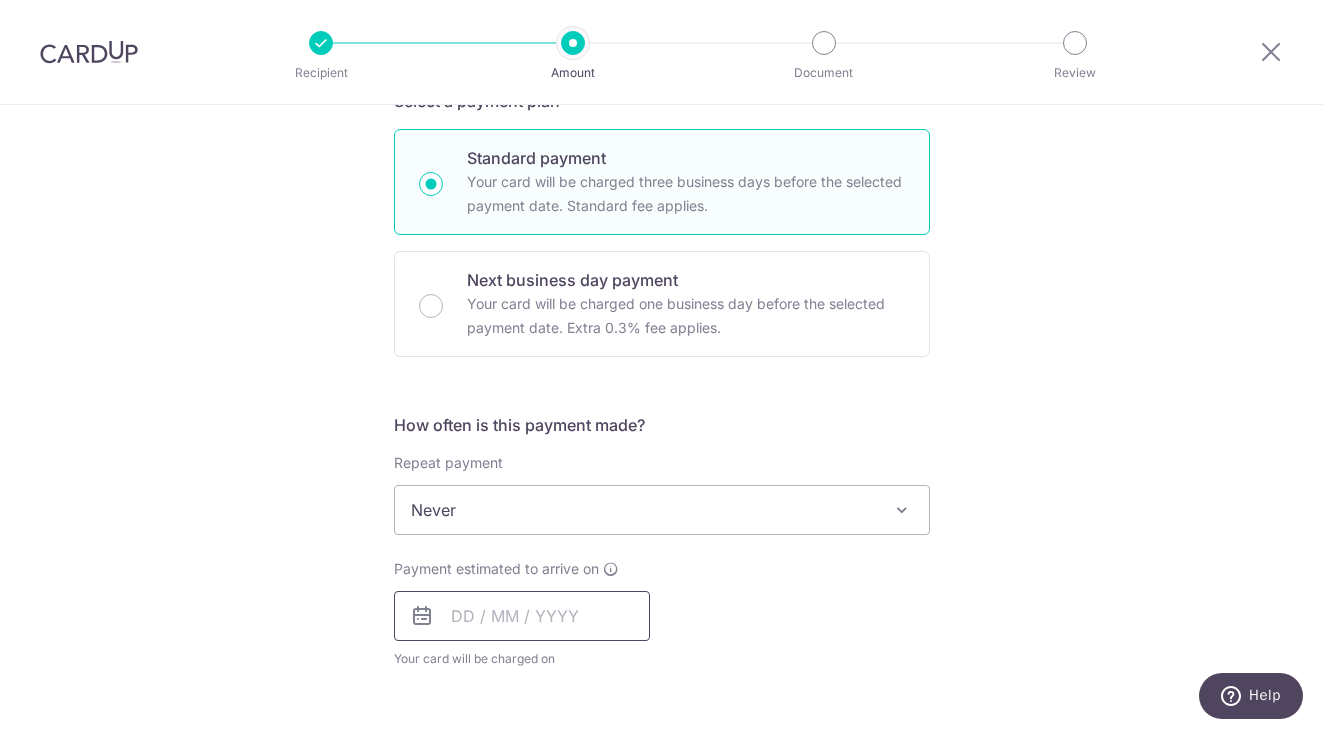click at bounding box center (522, 616) 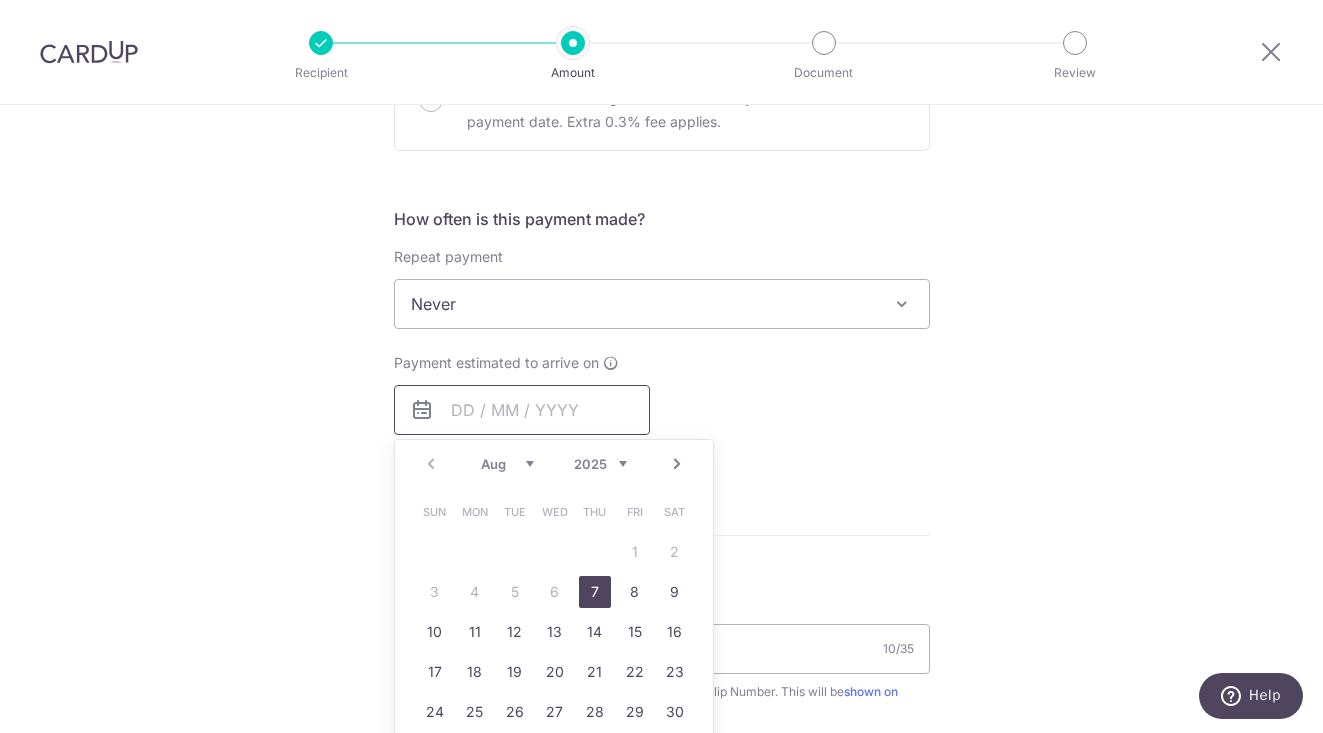 scroll, scrollTop: 755, scrollLeft: 0, axis: vertical 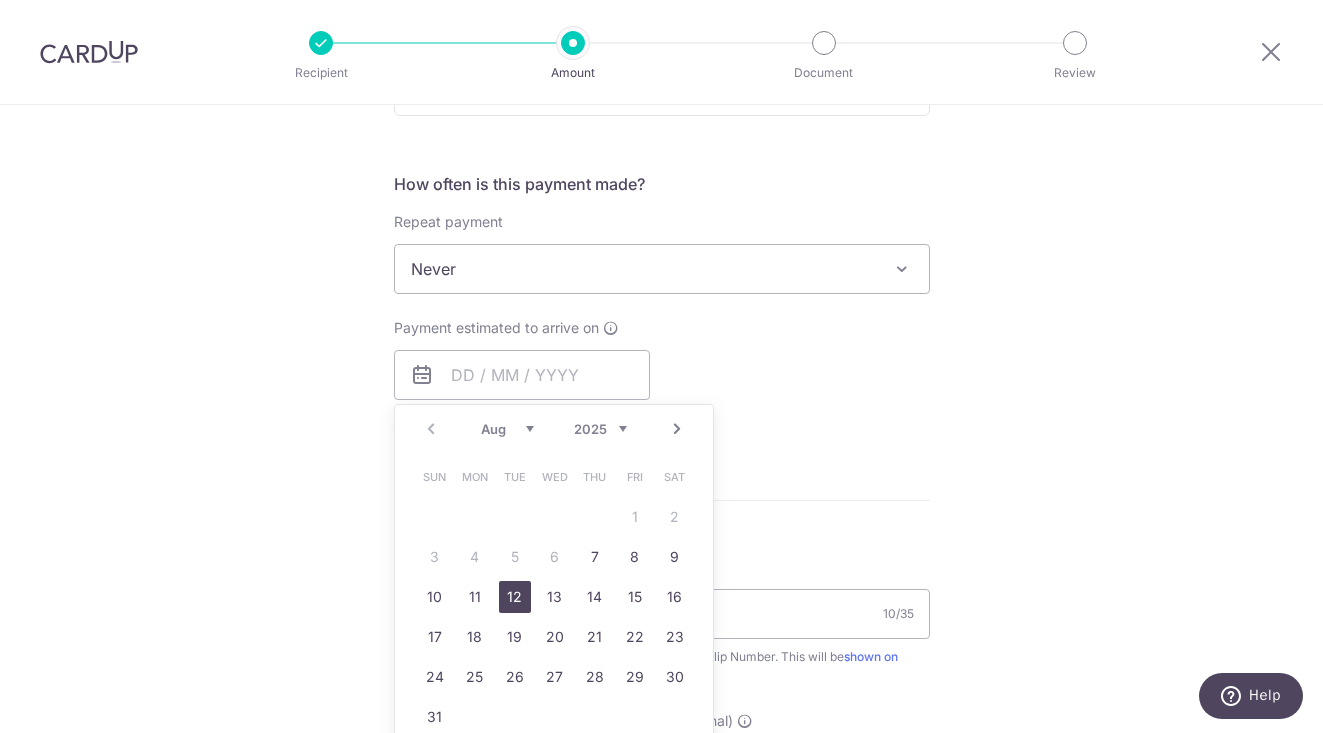 click on "12" at bounding box center (515, 597) 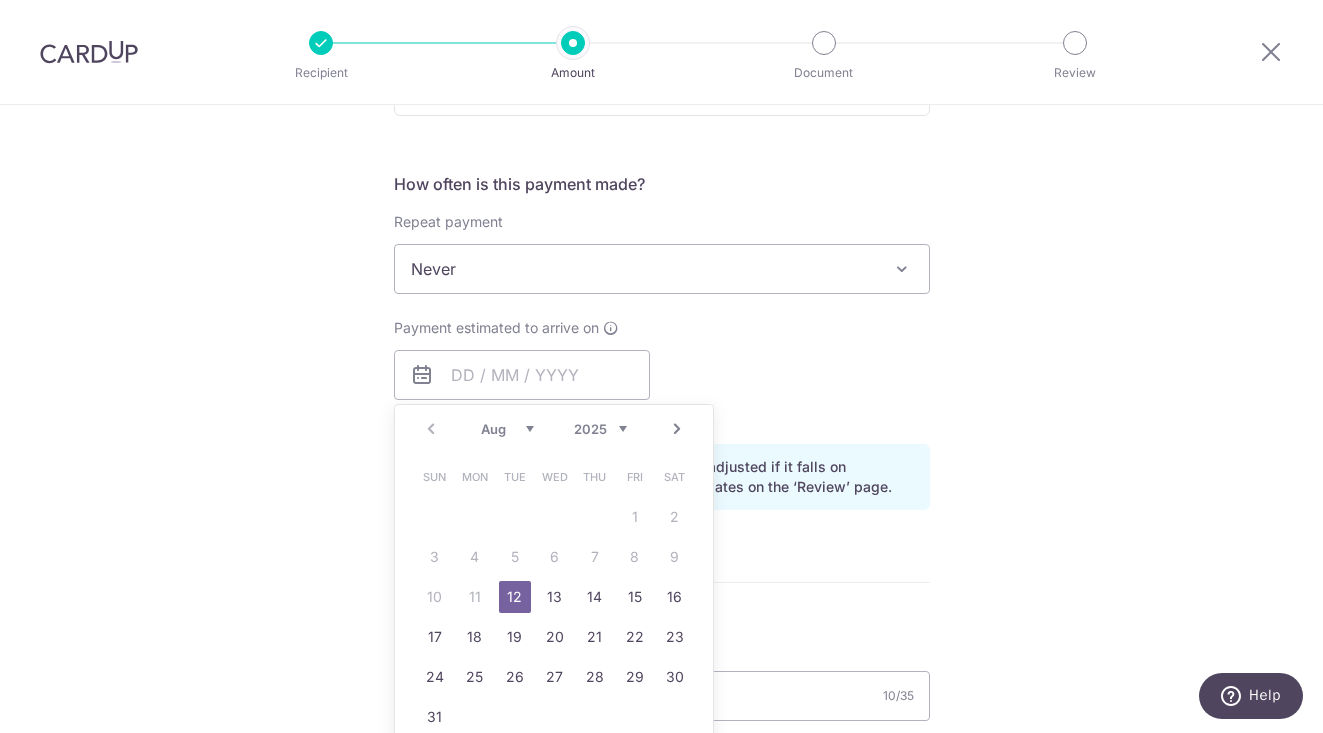 type on "12/08/2025" 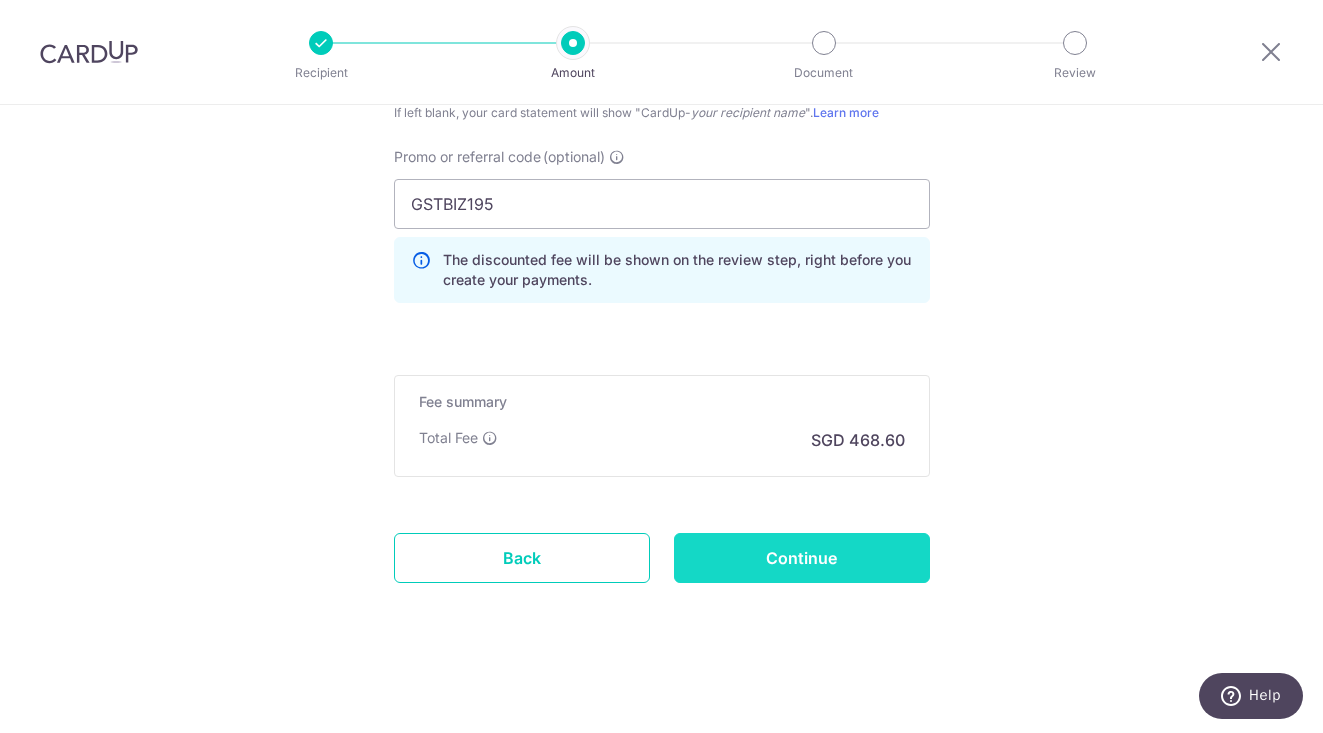 scroll, scrollTop: 1535, scrollLeft: 0, axis: vertical 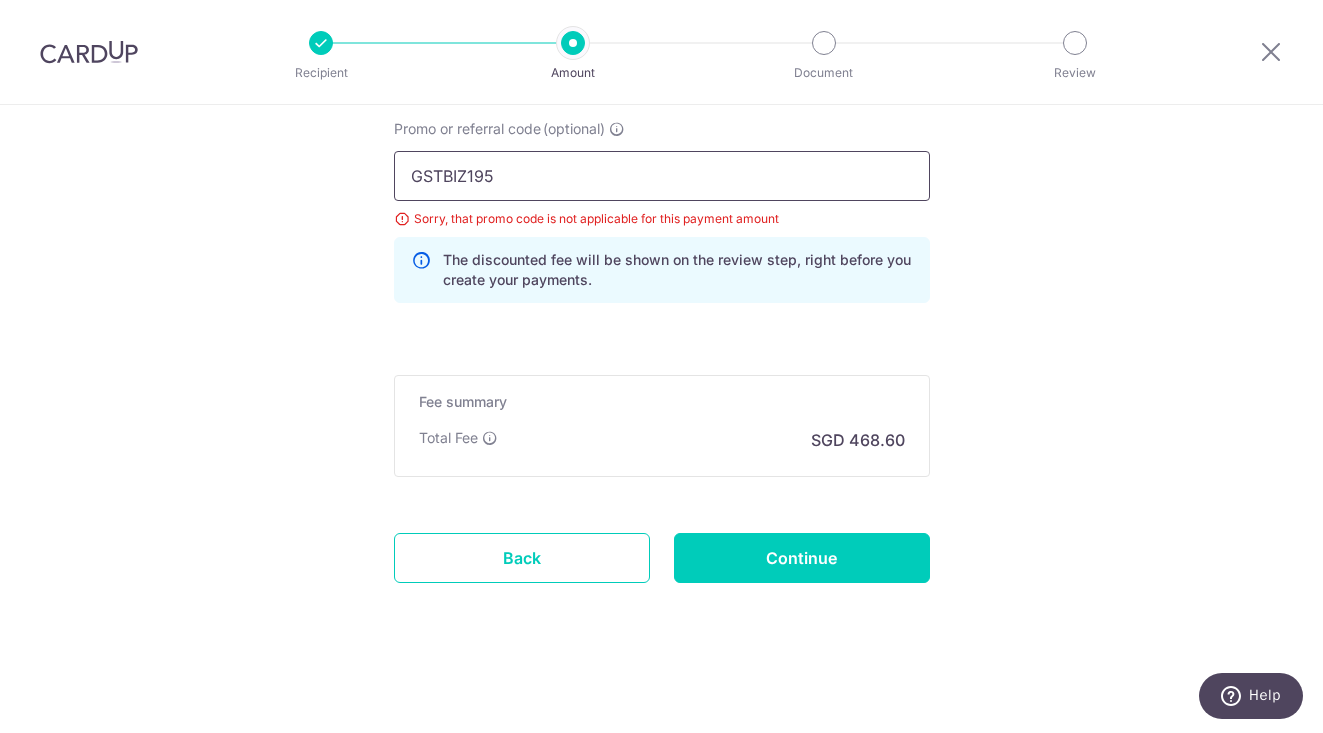 click on "GSTBIZ195" at bounding box center (662, 176) 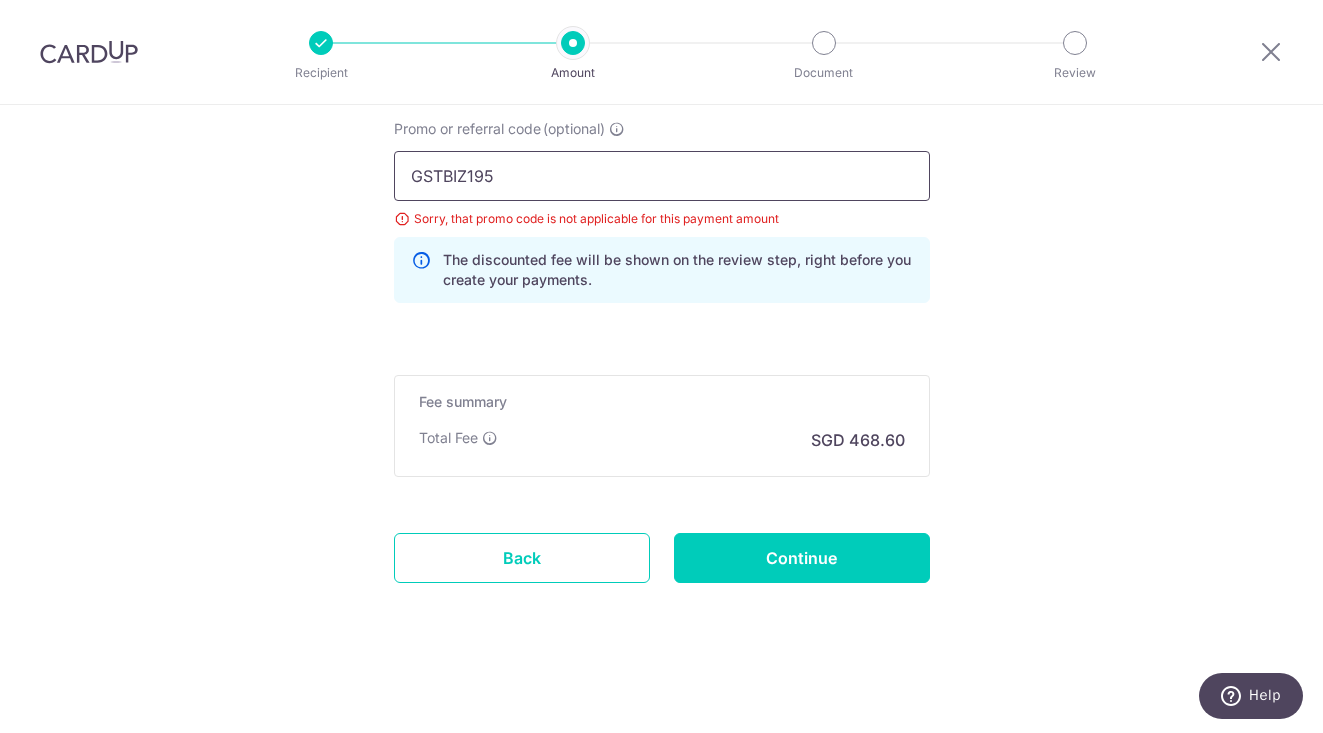 click on "GSTBIZ195" at bounding box center (662, 176) 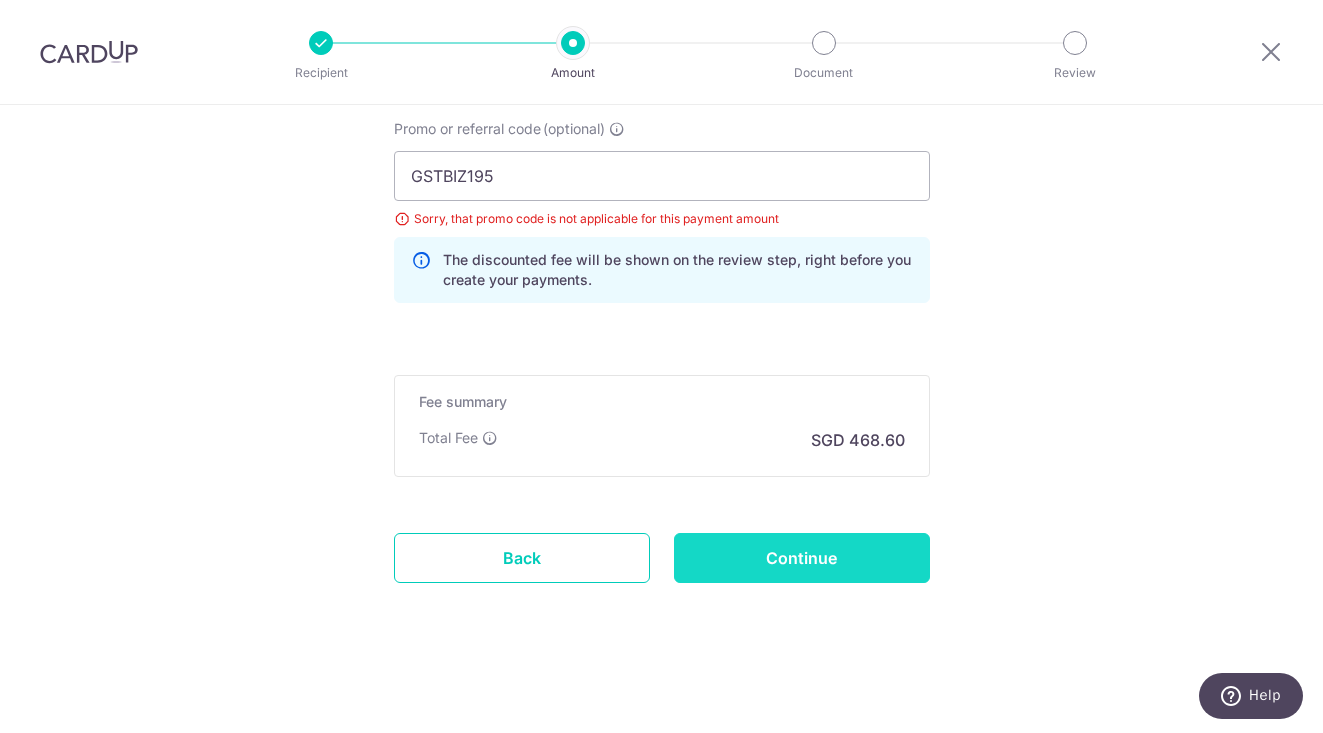 click on "Continue" at bounding box center [802, 558] 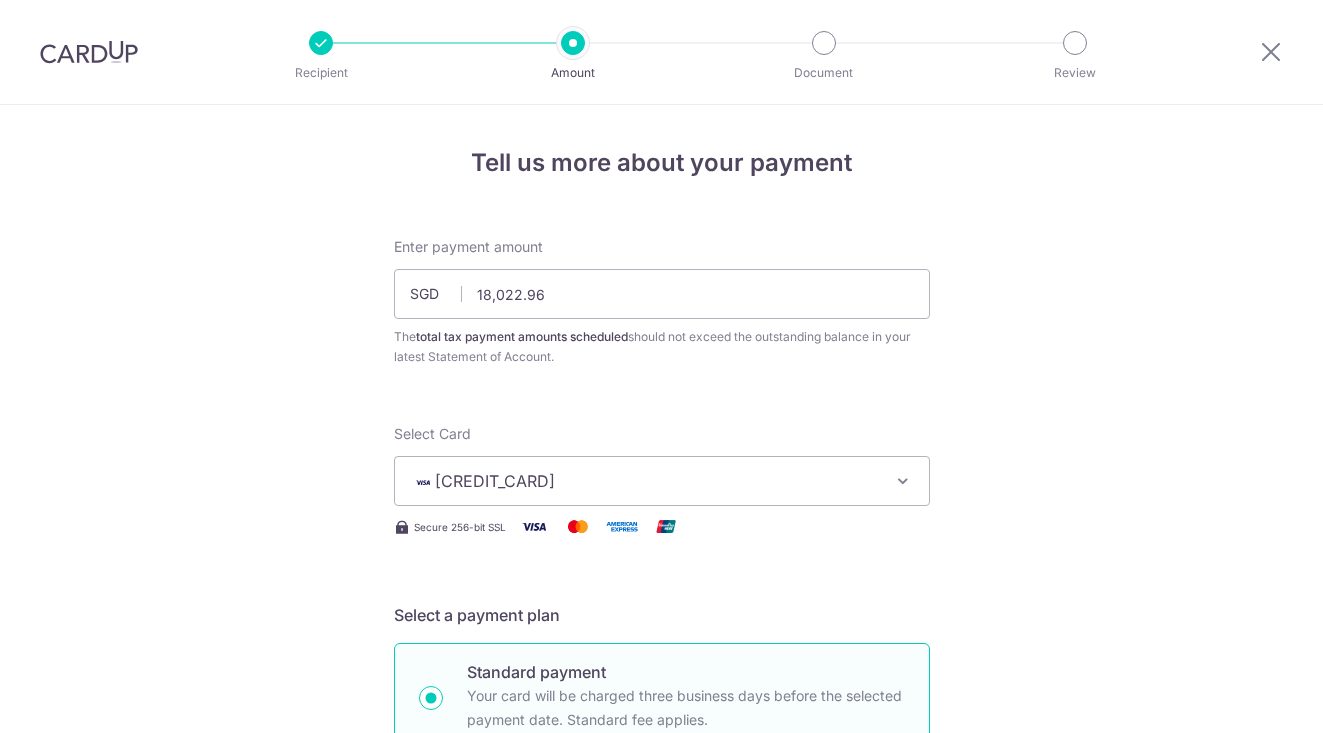 scroll, scrollTop: 0, scrollLeft: 0, axis: both 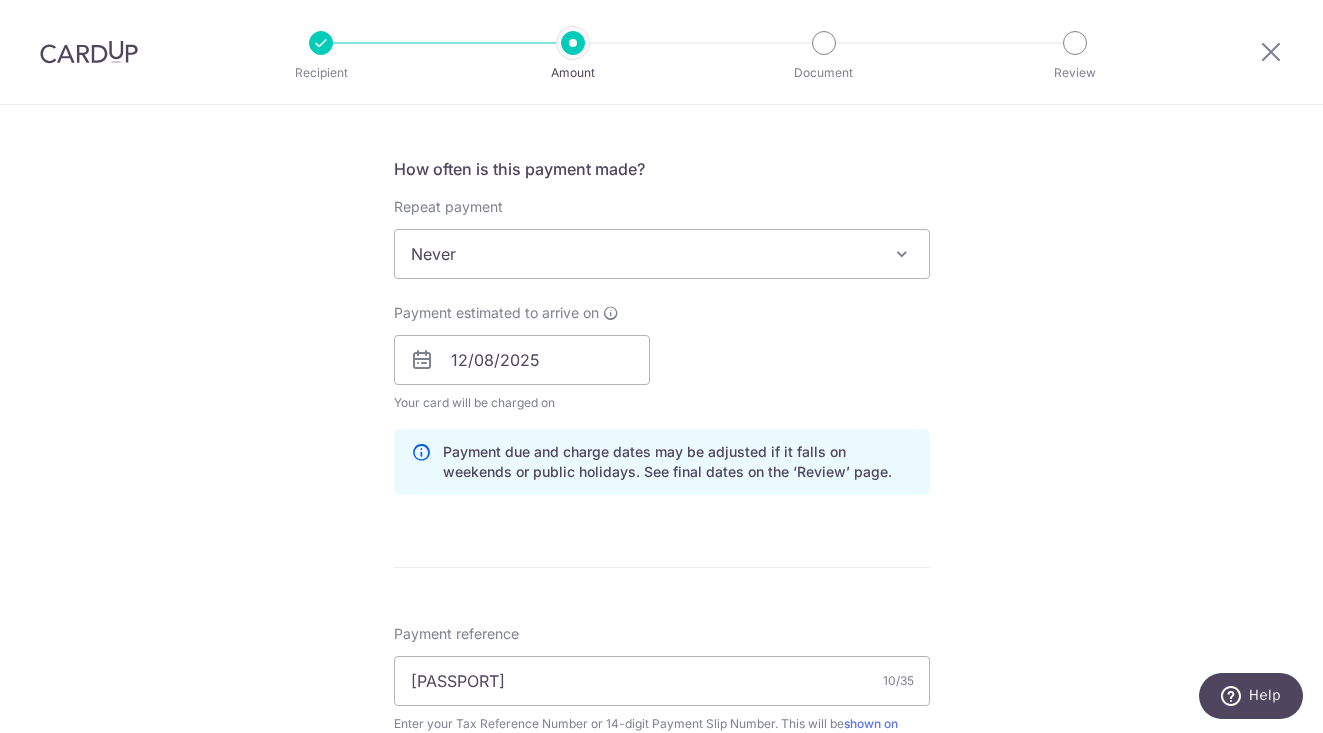 click on "How often is this payment made?
Repeat payment
Never Never
To set up monthly income tax payments on CardUp, please ensure the following:     Keep GIRO active   First payment through GIRO   Limit of 11 months scheduling   Upload Notice of Assessment    For more details, refer to this guide:  CardUp Help - Monthly Income Tax Payments
Payment estimated to arrive on
[DATE]
Your card will be charged on   for the first payment
* If your payment is funded by  9:00am SGT on Tuesday [DATE]
[DATE]
No. of Payments" at bounding box center [662, 334] 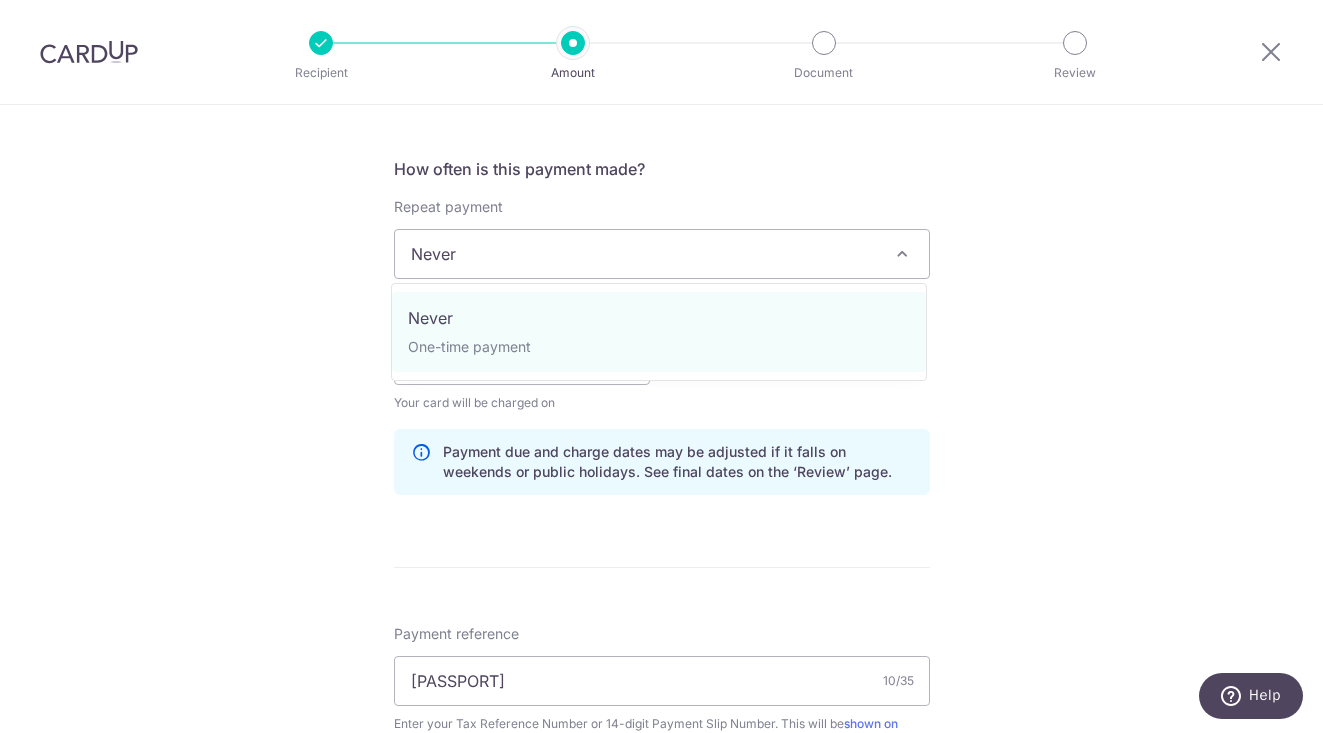 click on "Never" at bounding box center [662, 254] 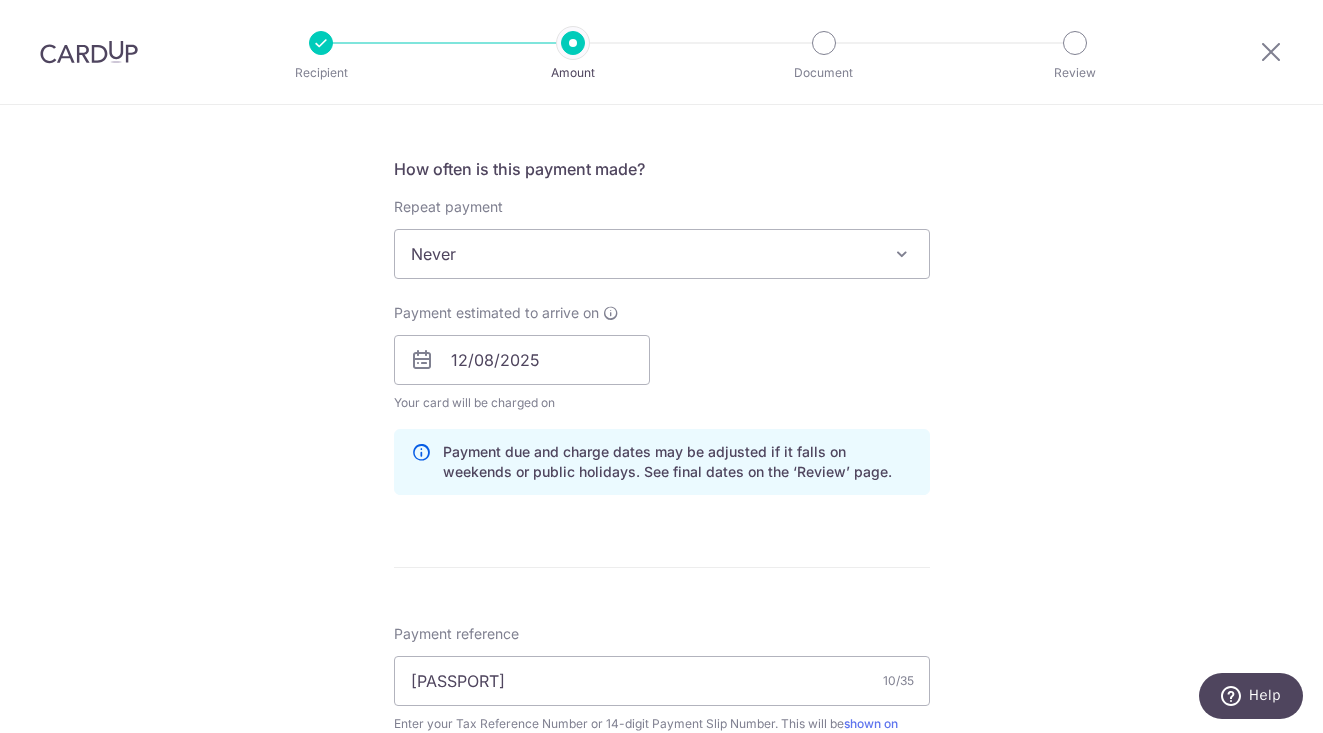 click on "Never" at bounding box center (662, 254) 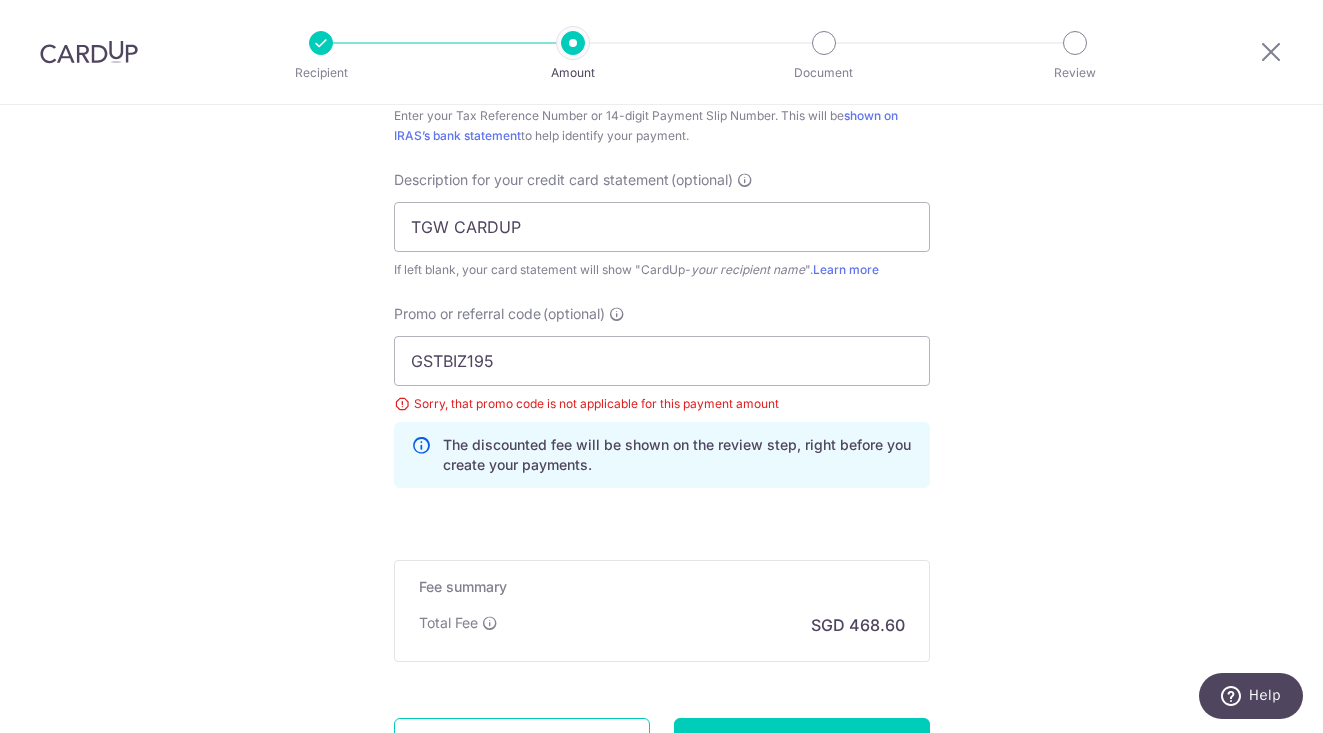 scroll, scrollTop: 1379, scrollLeft: 0, axis: vertical 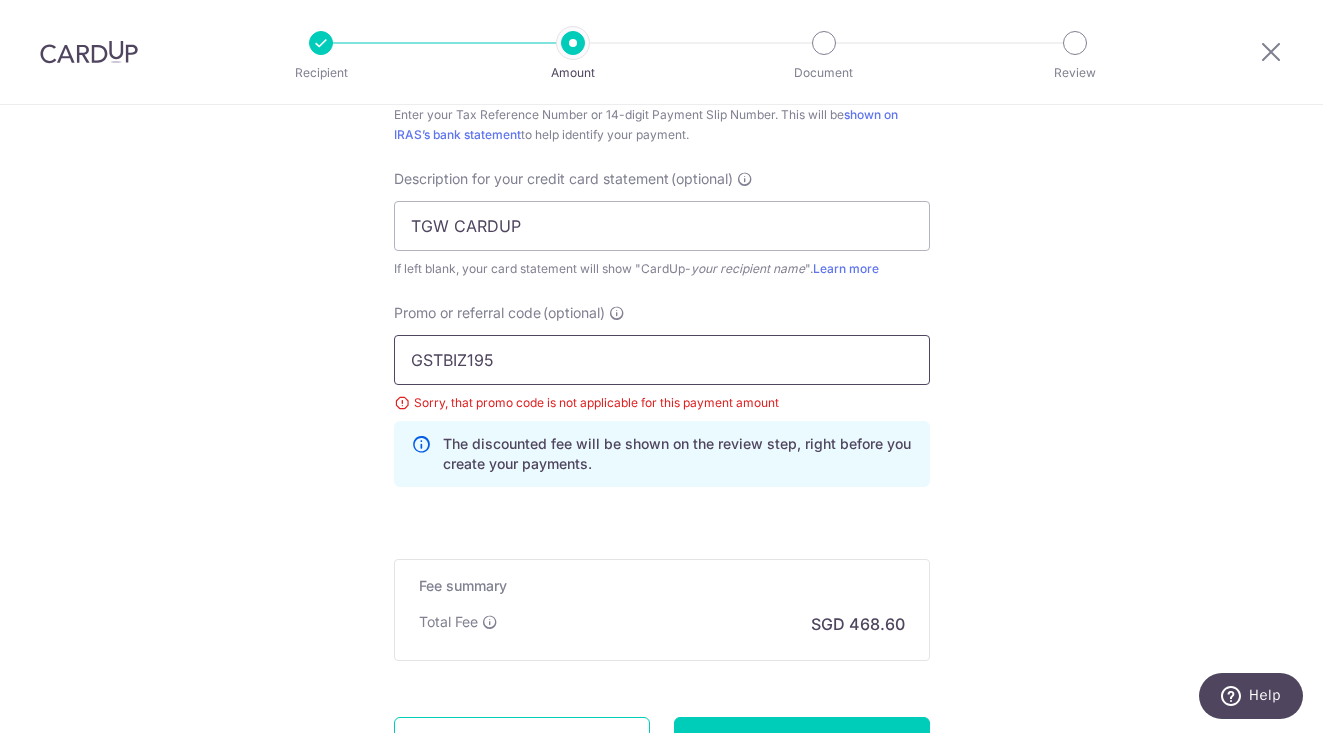 click on "GSTBIZ195" at bounding box center (662, 360) 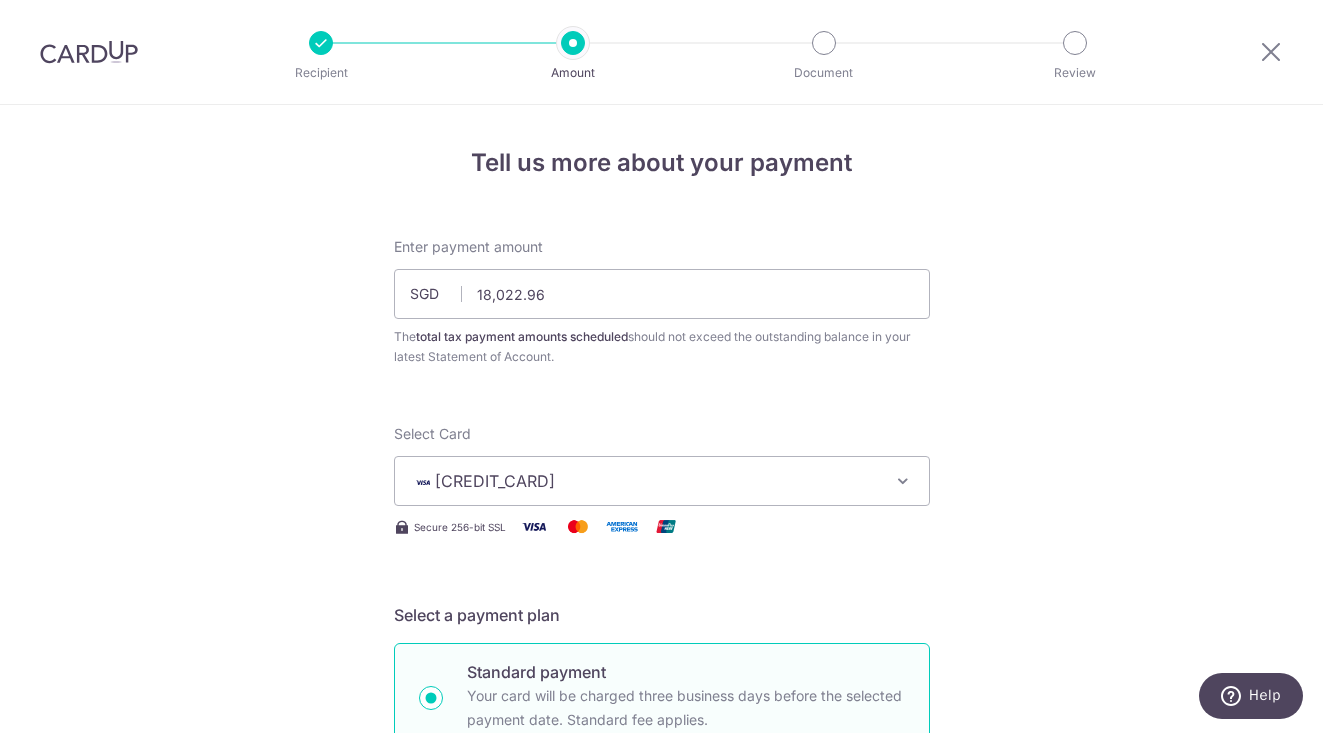 scroll, scrollTop: 0, scrollLeft: 0, axis: both 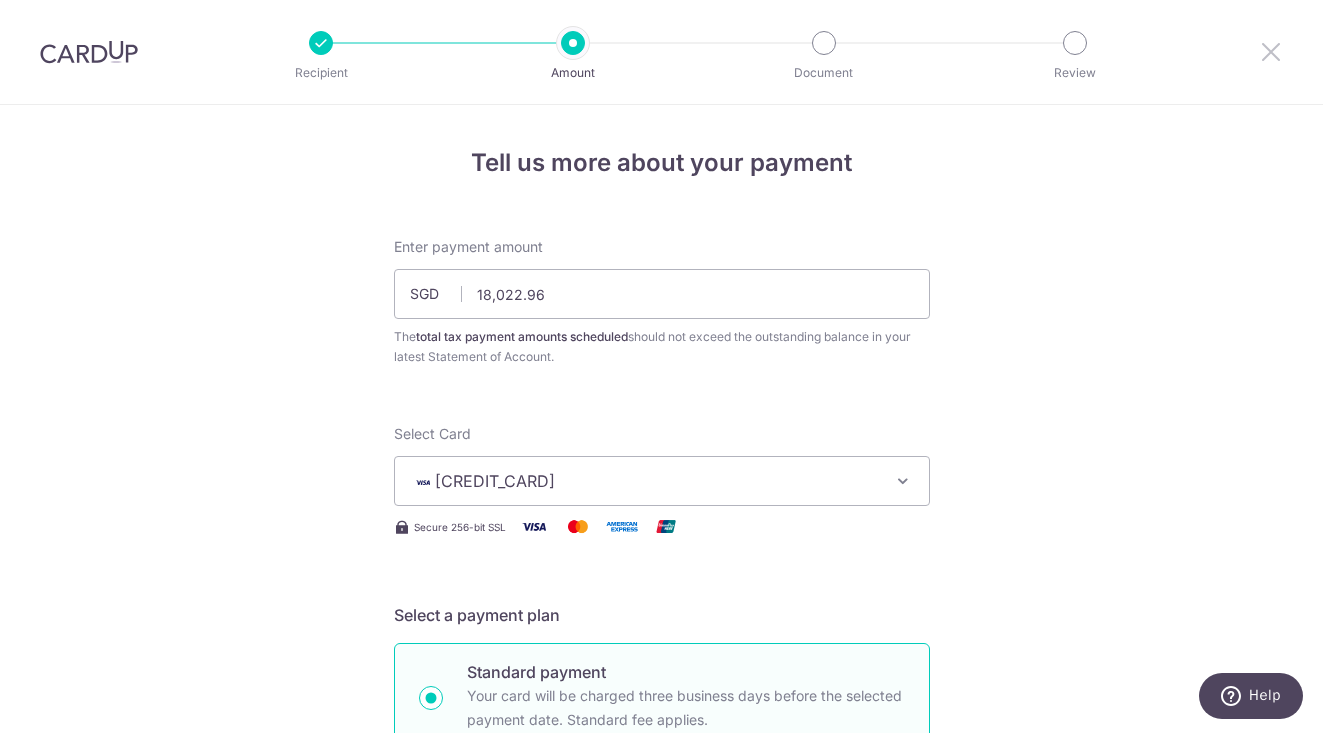 click at bounding box center (1271, 51) 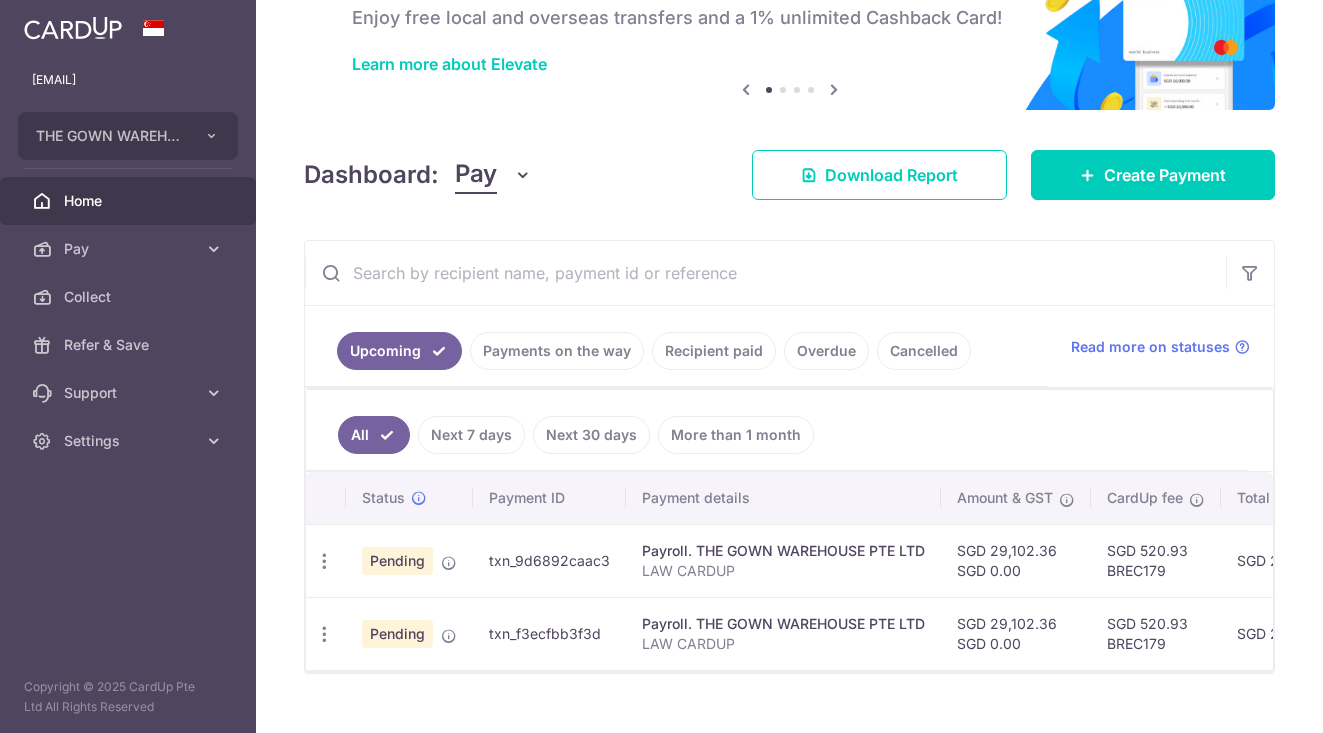 click on "Recipient paid" at bounding box center [714, 351] 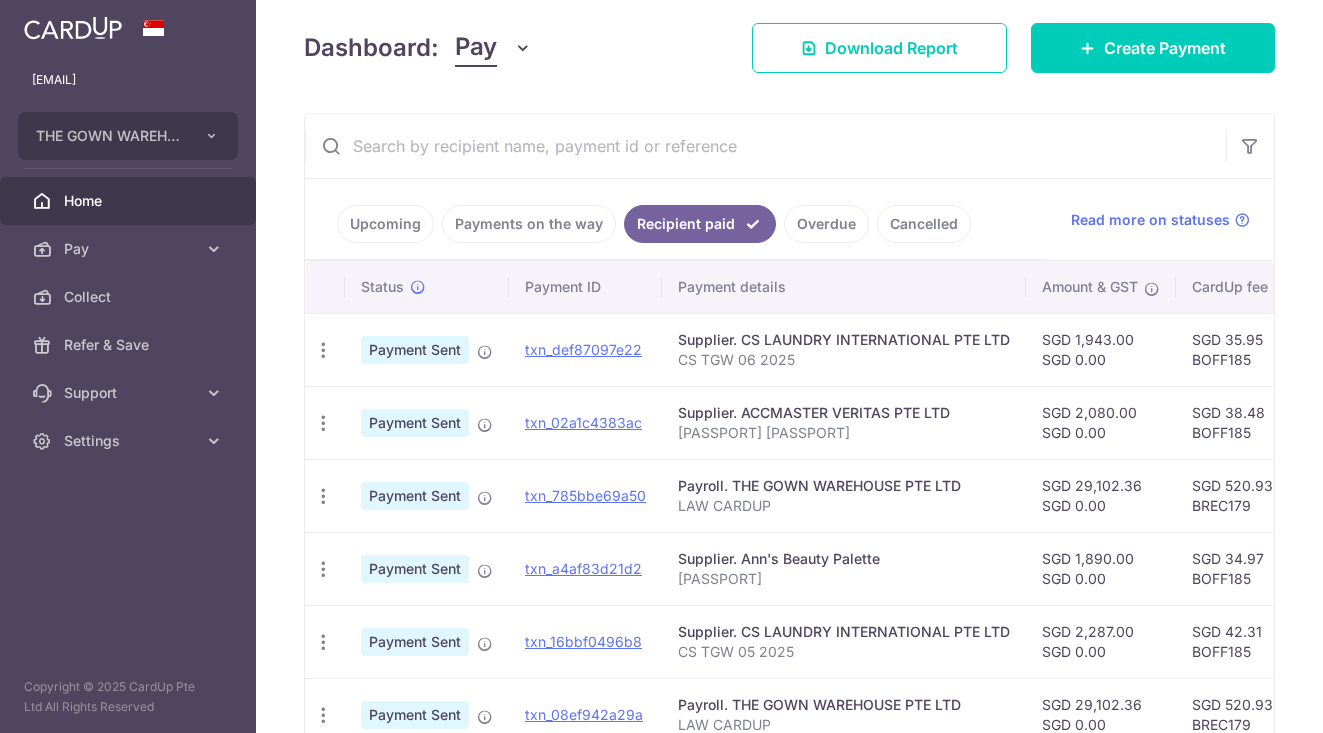 scroll, scrollTop: 272, scrollLeft: 0, axis: vertical 